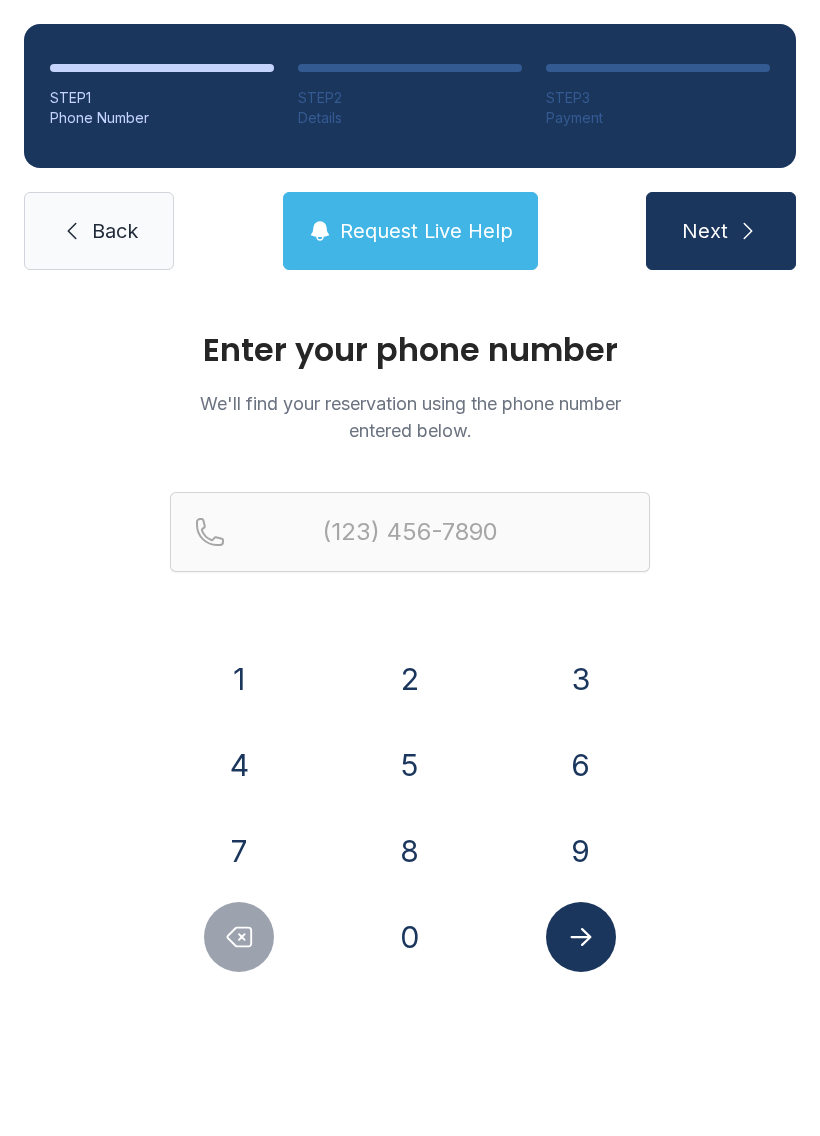 scroll, scrollTop: 0, scrollLeft: 0, axis: both 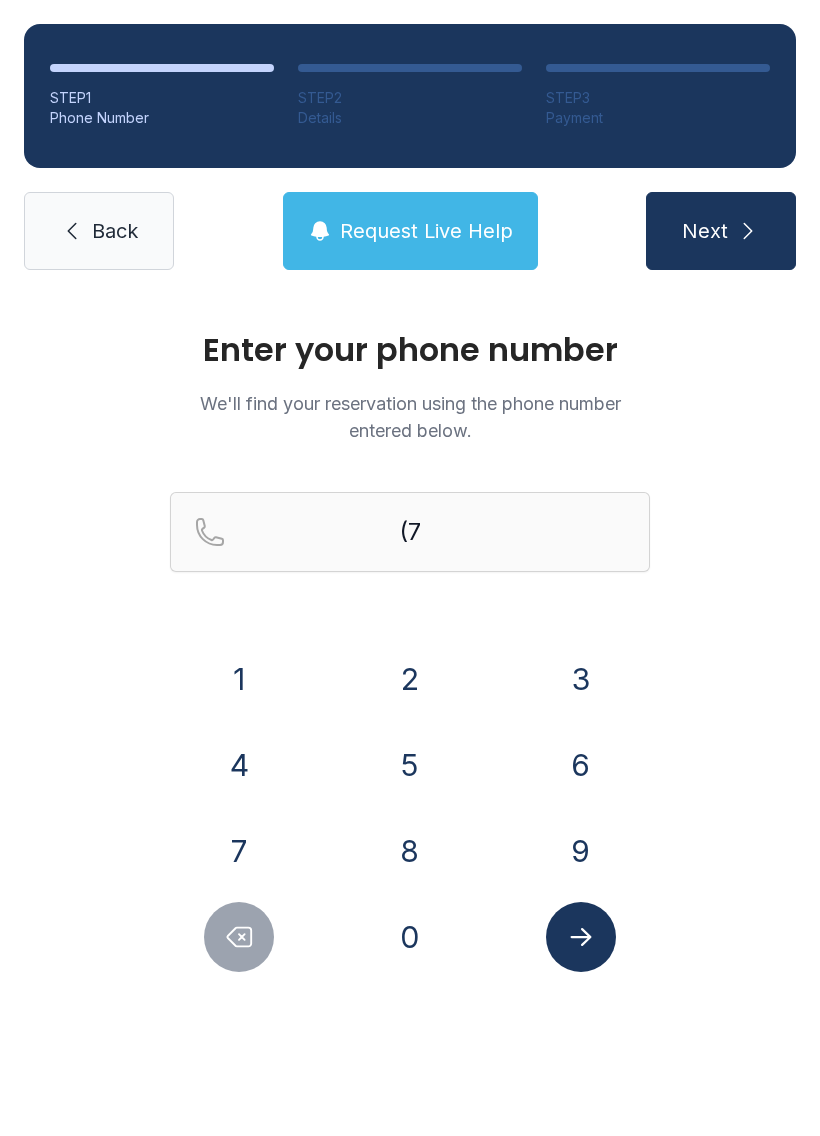 click on "3" at bounding box center [581, 679] 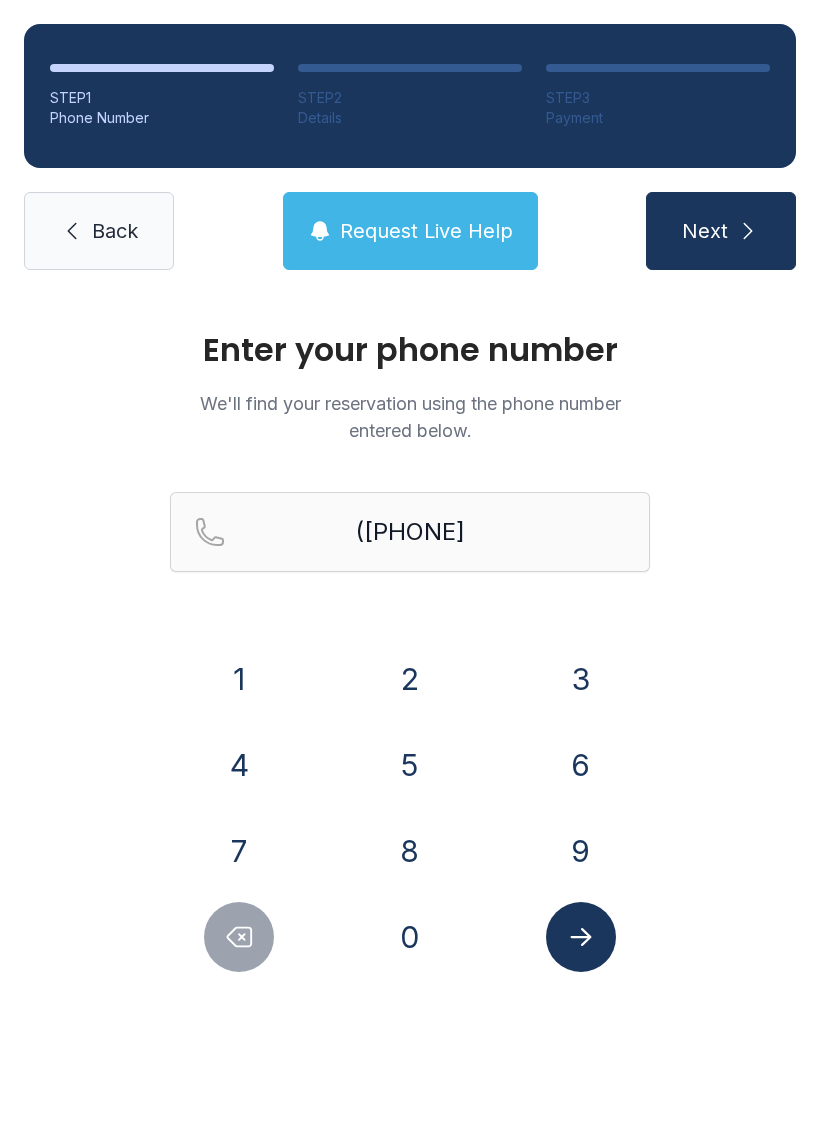 click on "1" at bounding box center (239, 679) 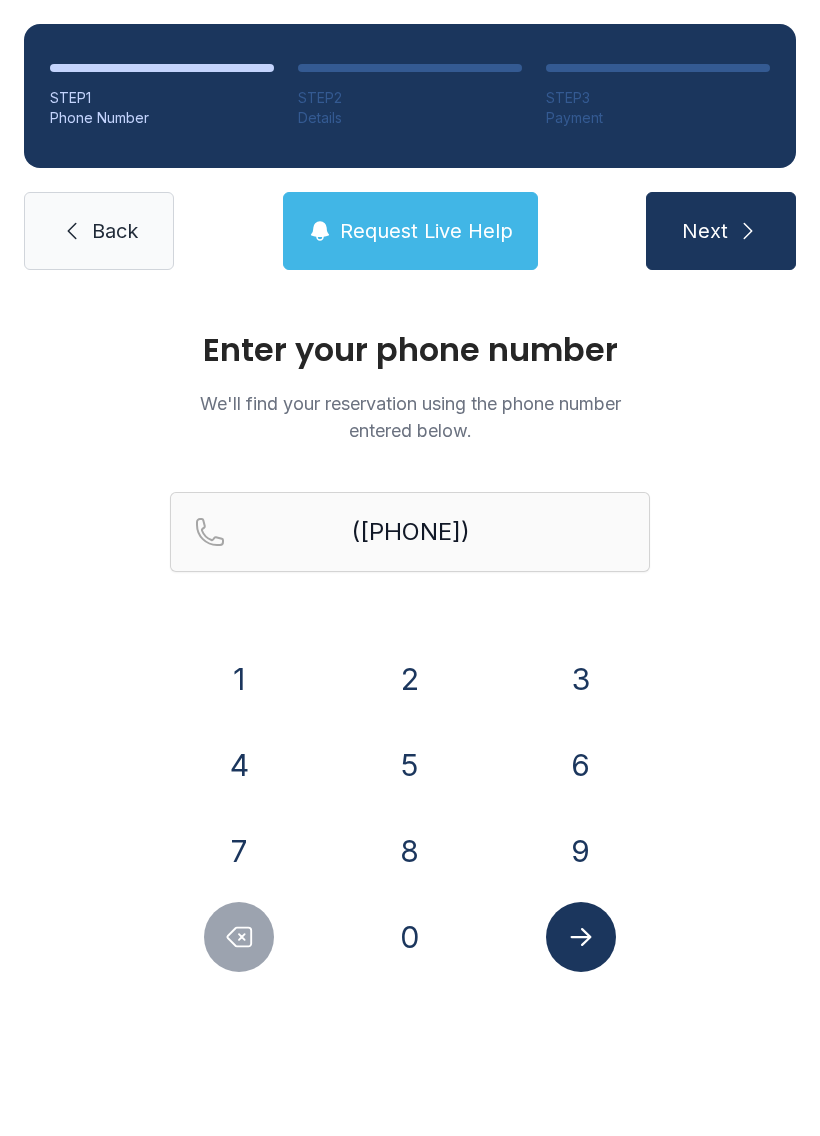 click on "3" at bounding box center [581, 679] 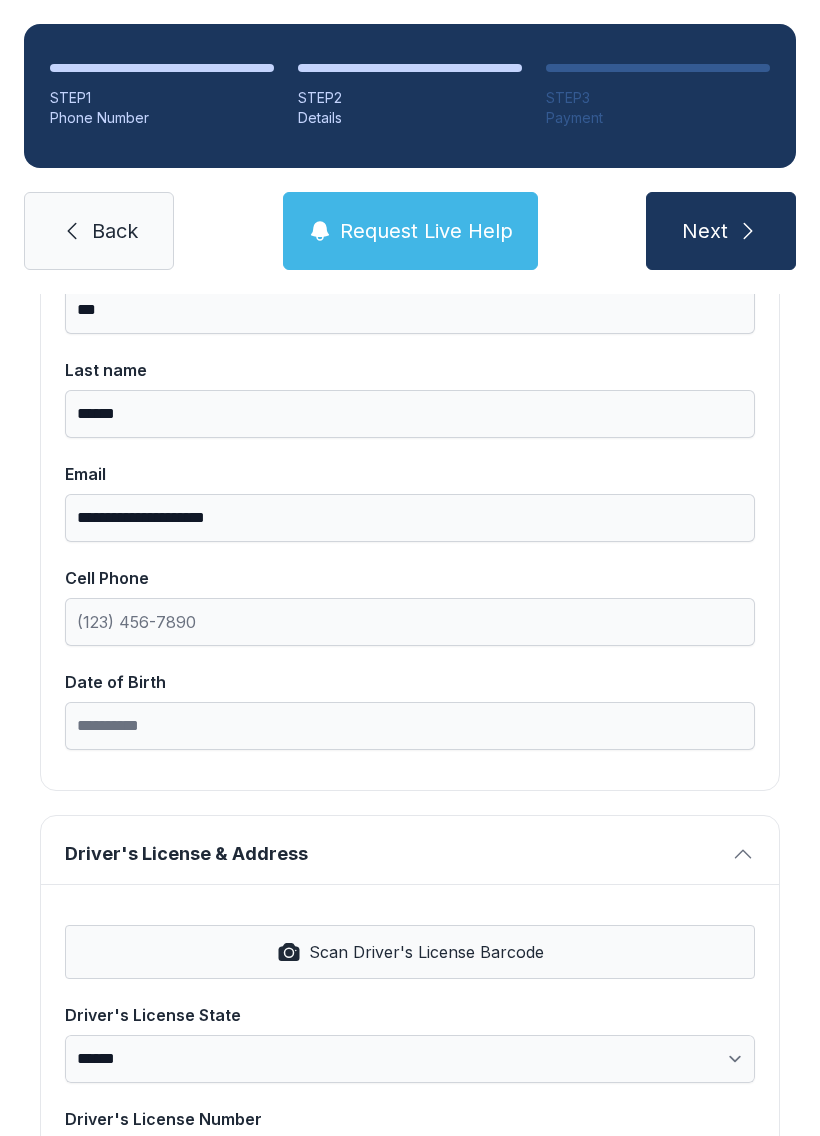 scroll, scrollTop: 263, scrollLeft: 0, axis: vertical 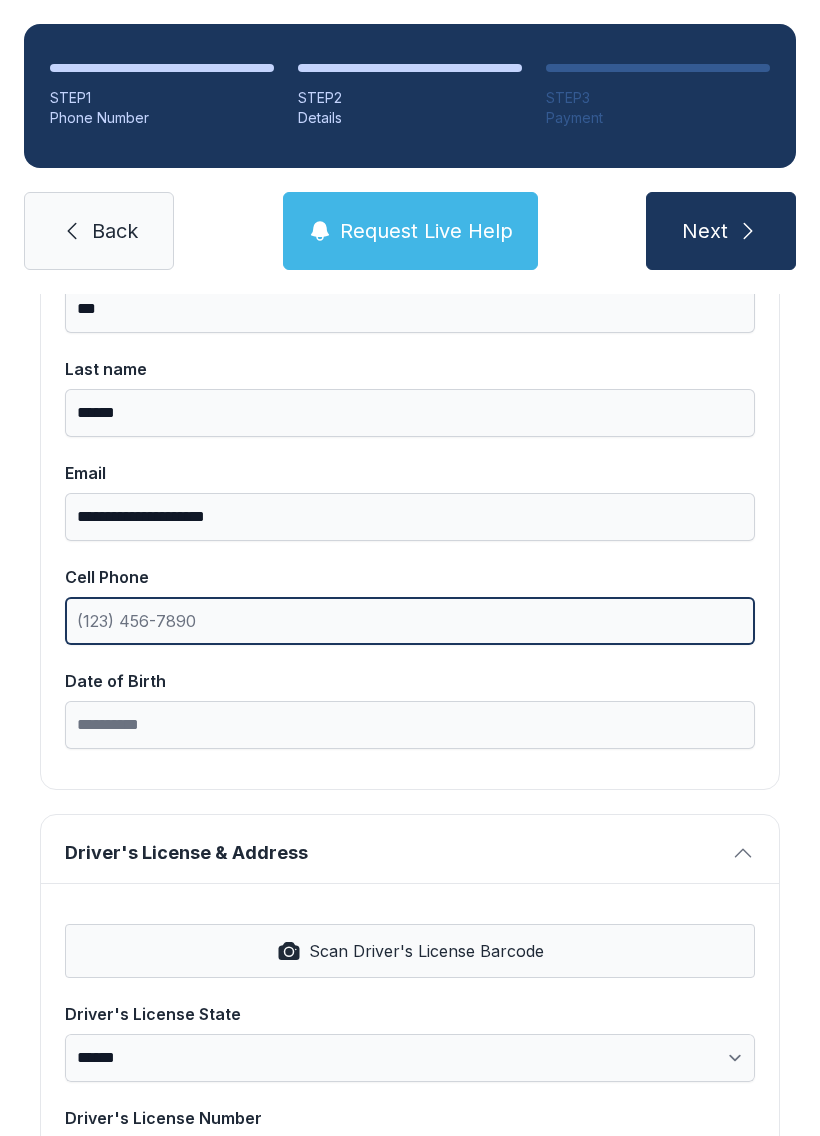 click on "Cell Phone" at bounding box center (410, 621) 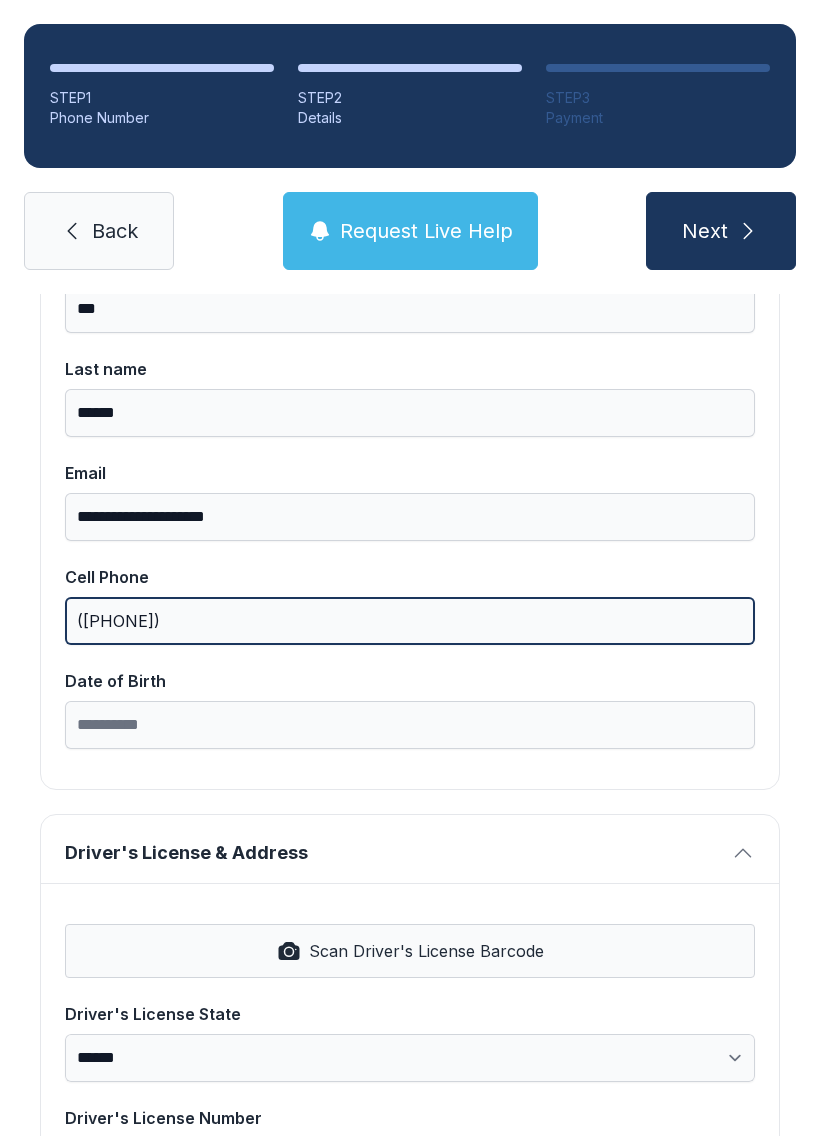 type on "([PHONE])" 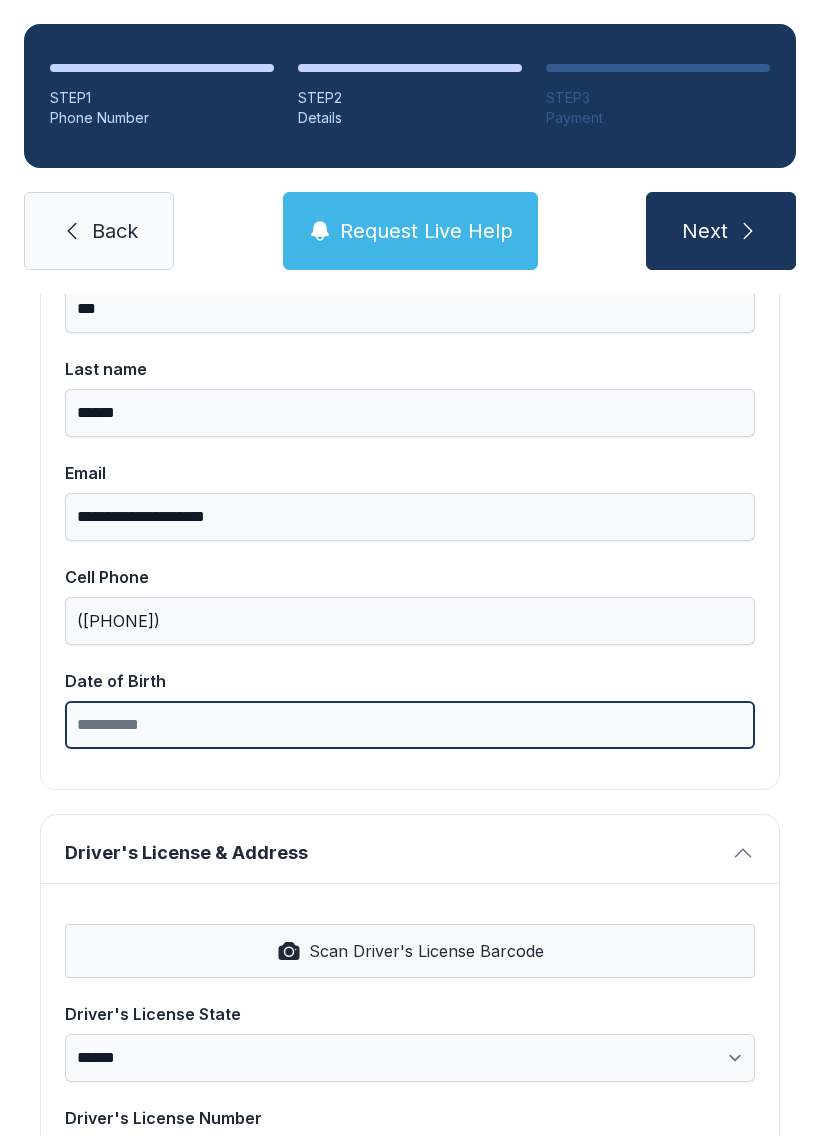 click on "Date of Birth" at bounding box center (410, 725) 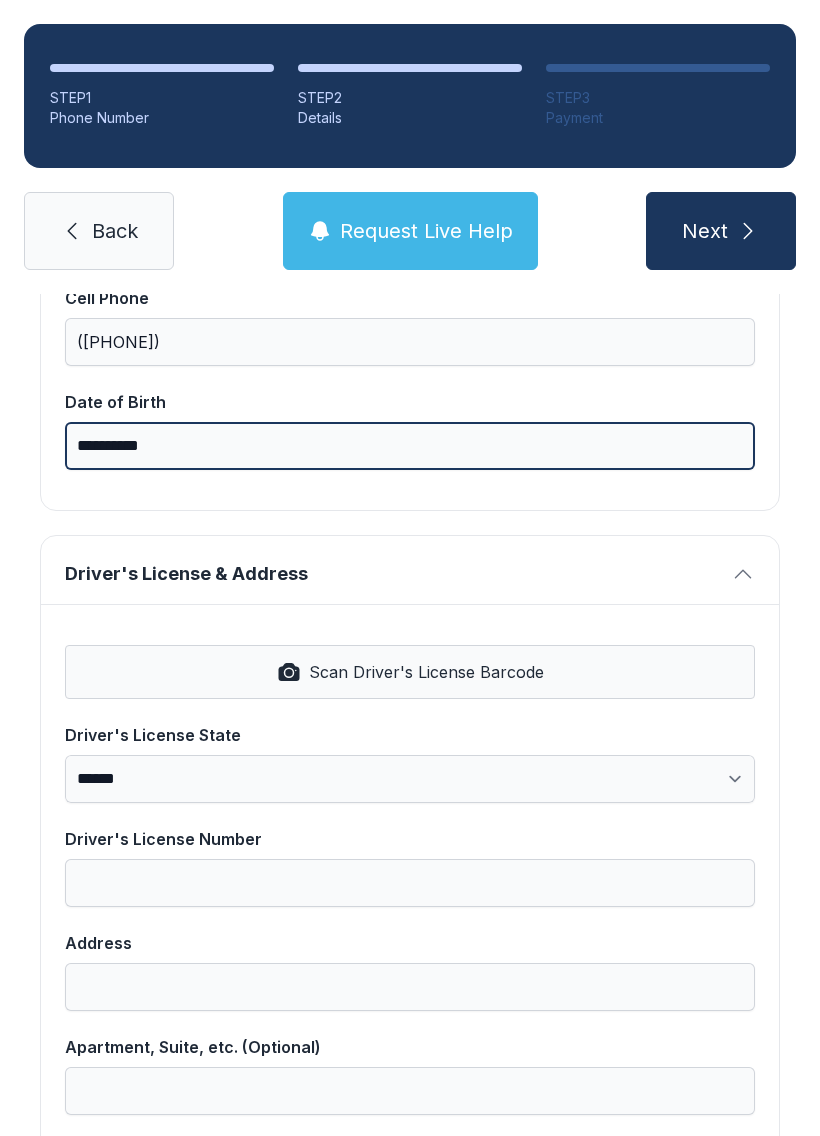 scroll, scrollTop: 549, scrollLeft: 0, axis: vertical 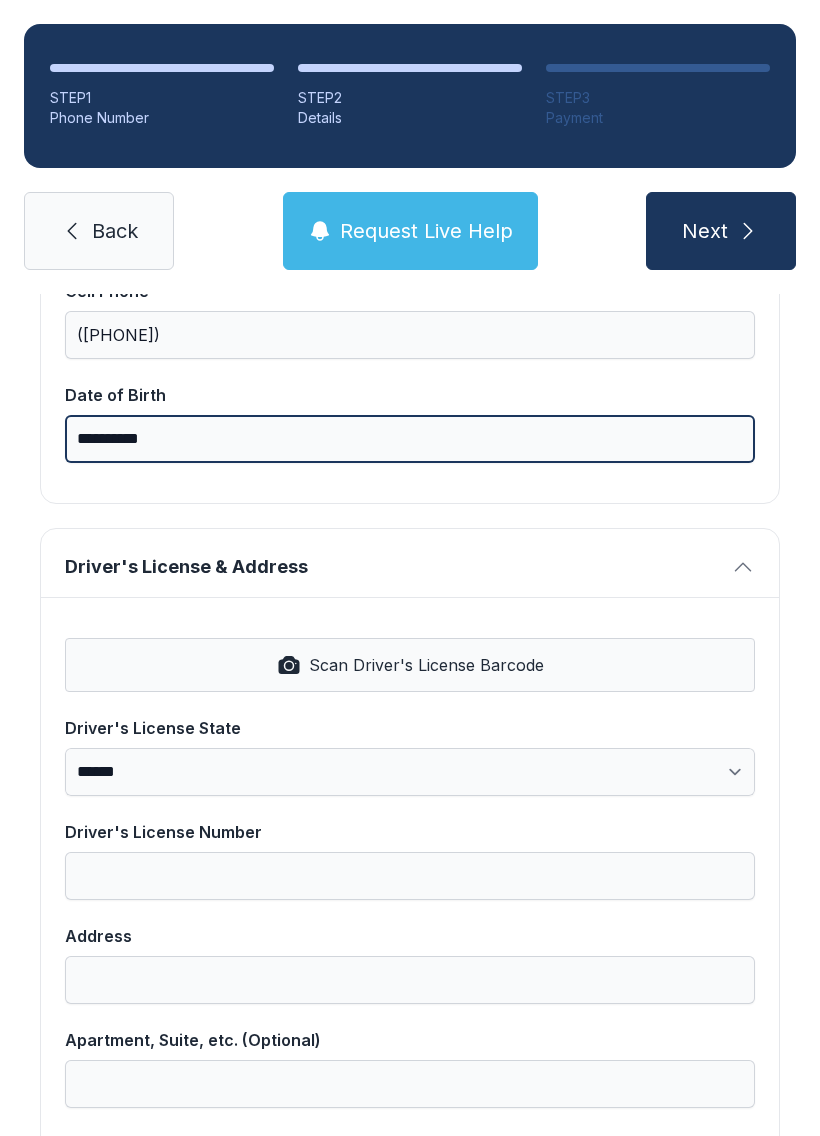 type on "**********" 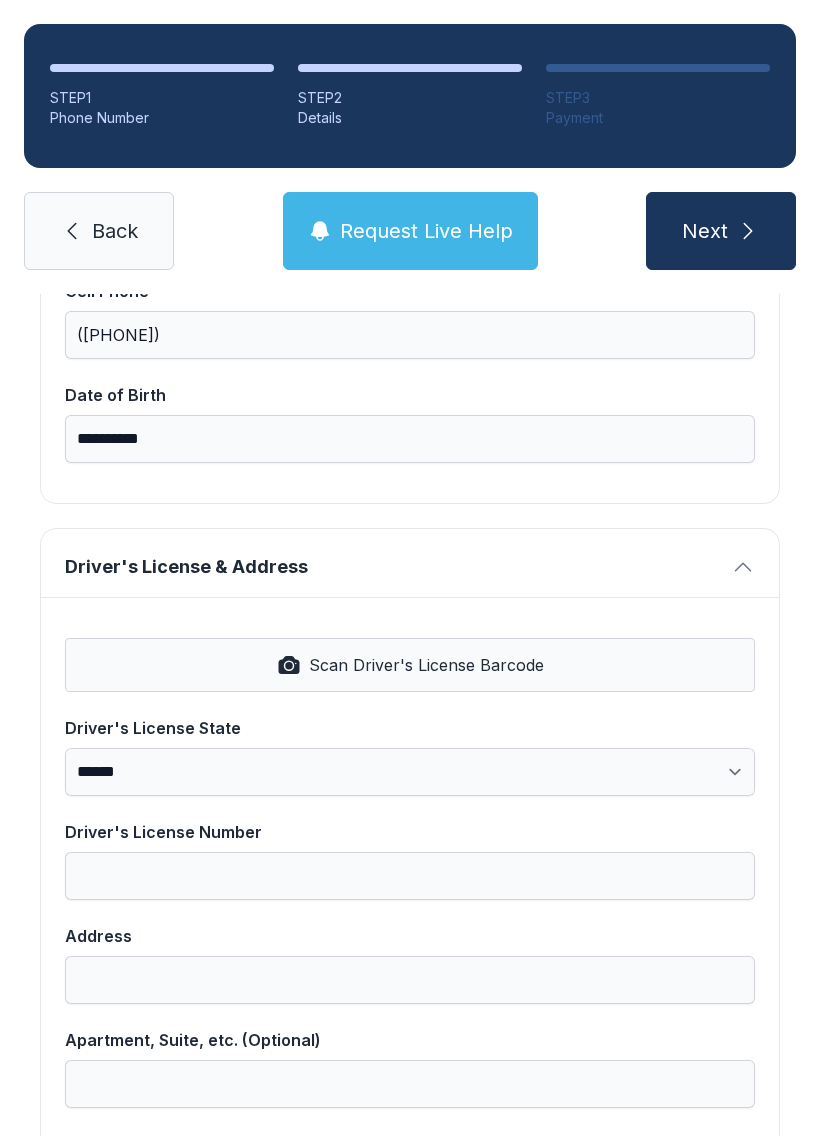 click on "Scan Driver's License Barcode" at bounding box center [426, 665] 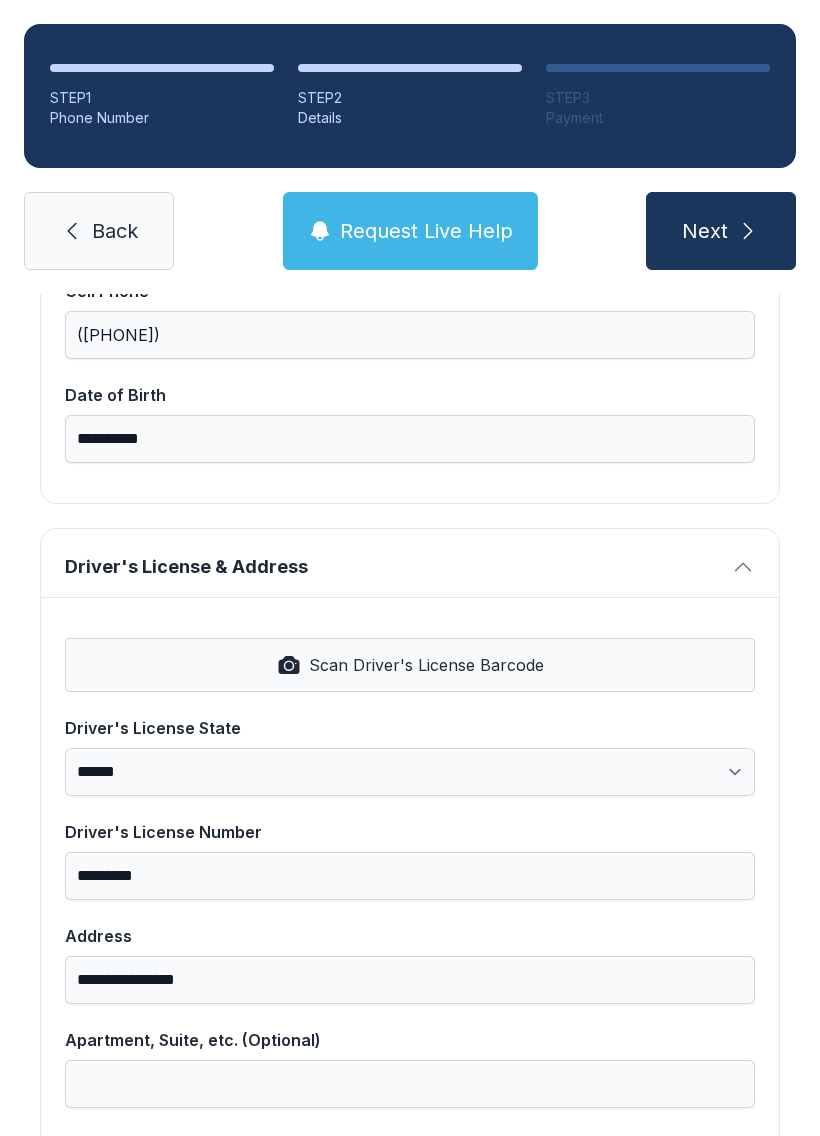 select on "**" 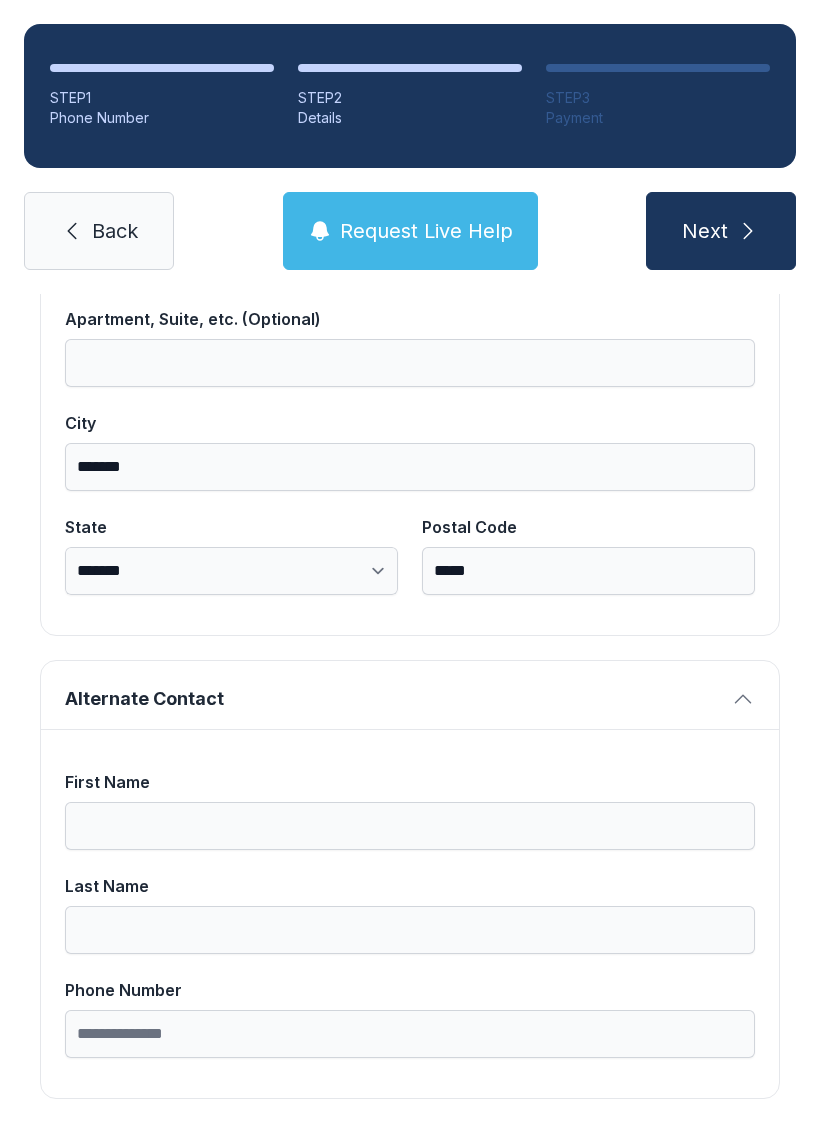 scroll, scrollTop: 1269, scrollLeft: 0, axis: vertical 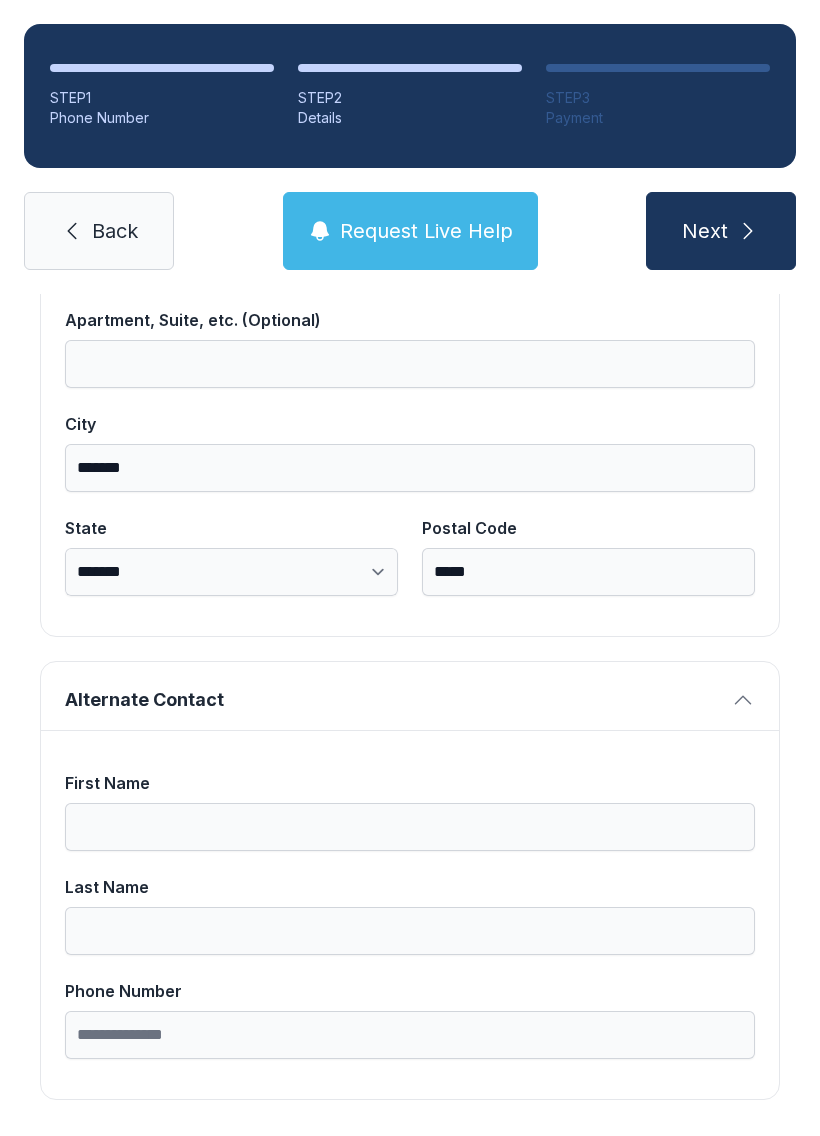 click 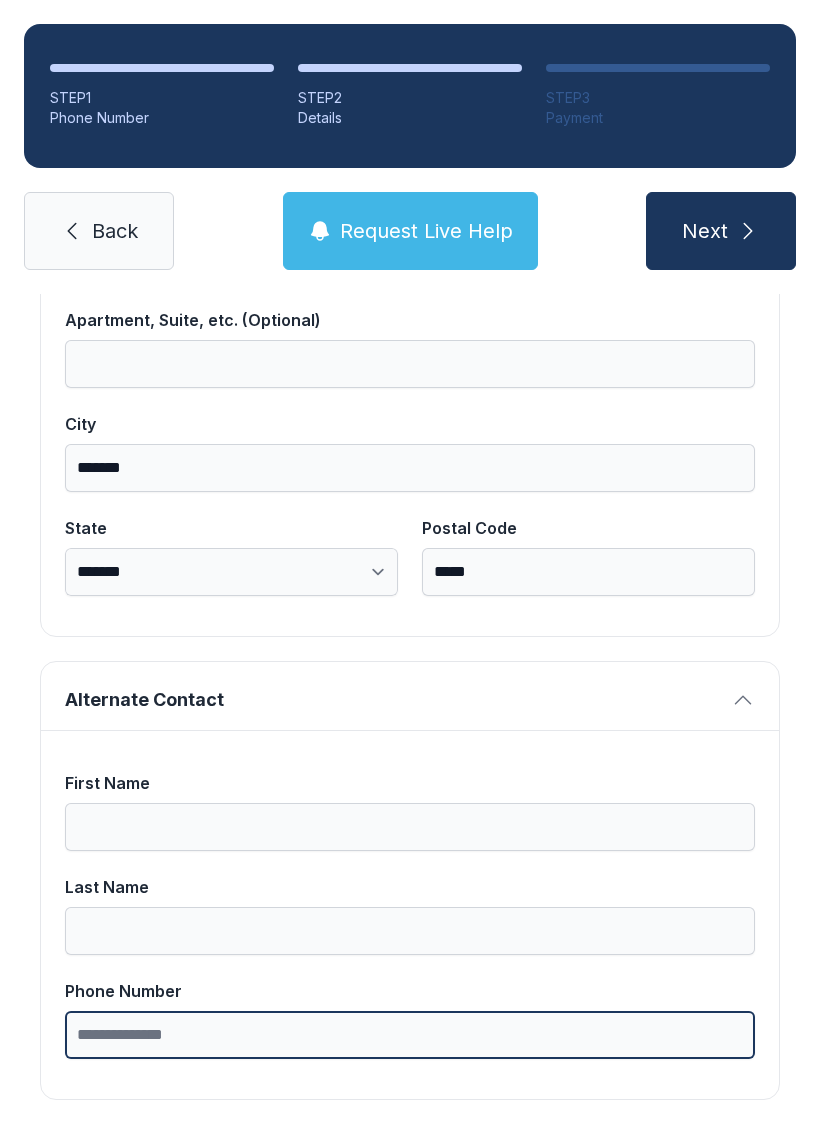 type on "*" 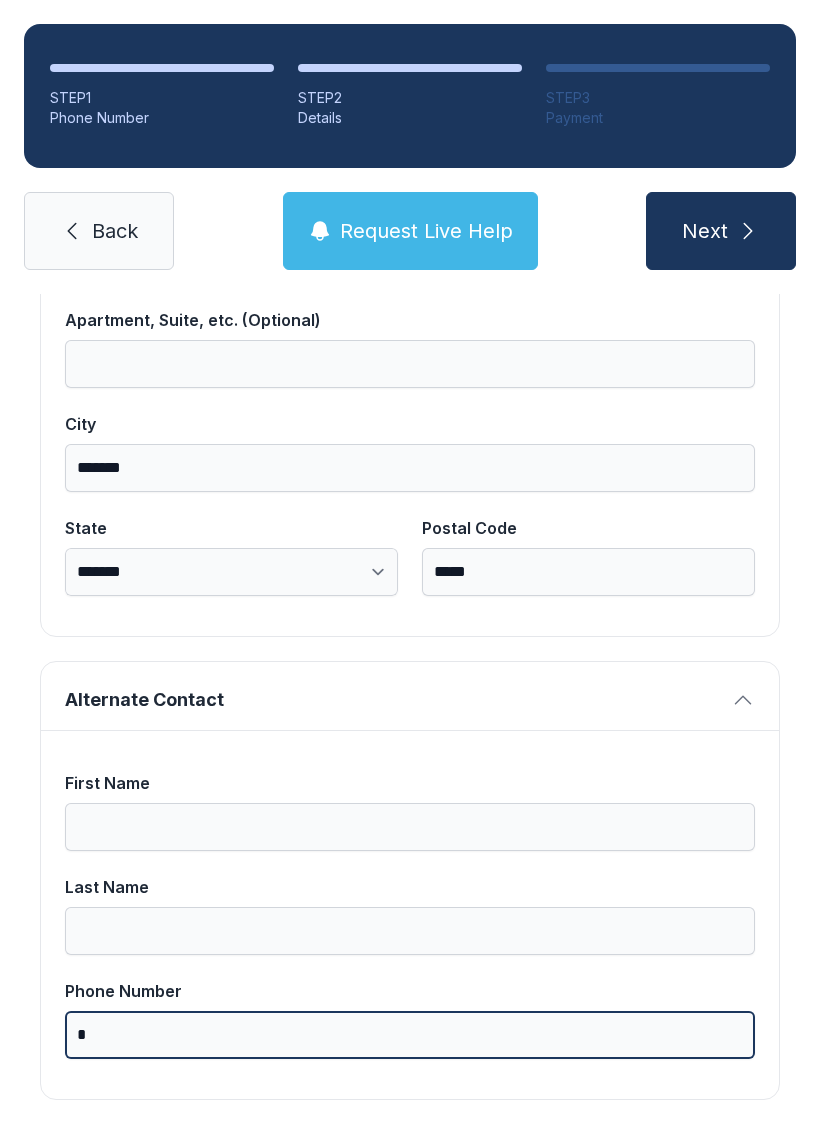 scroll, scrollTop: 44, scrollLeft: 0, axis: vertical 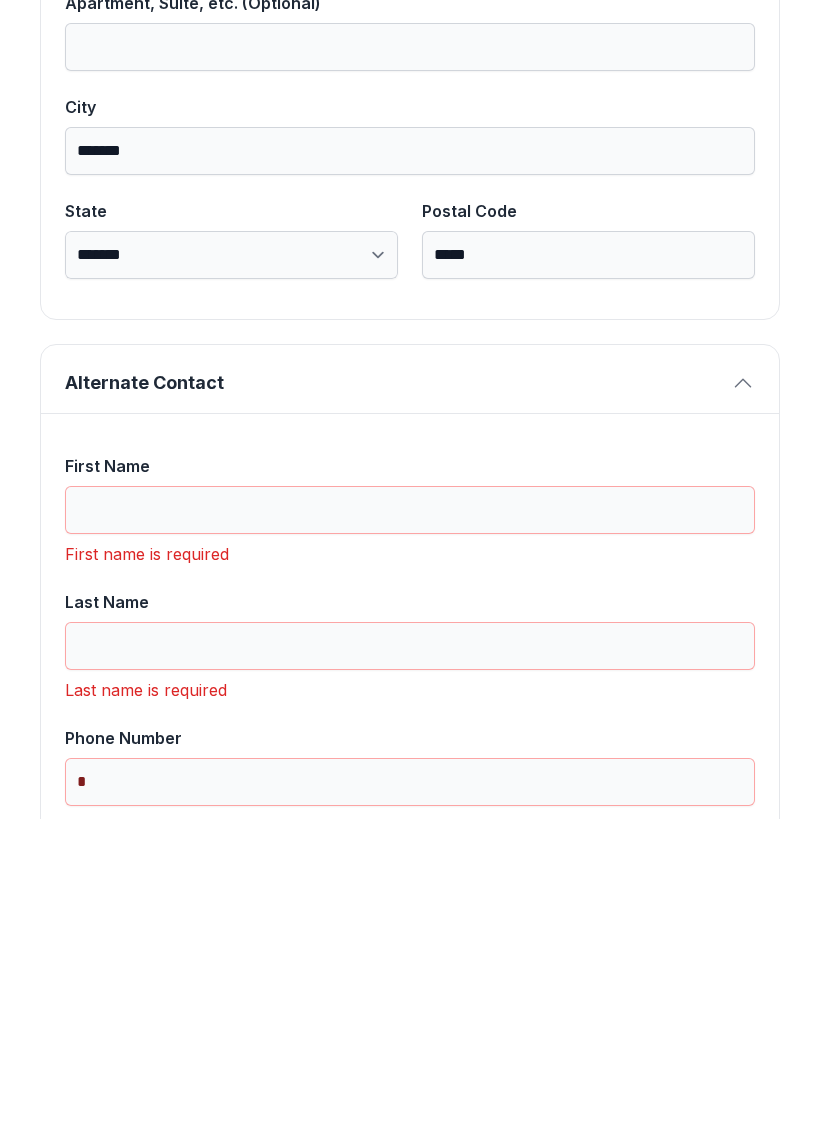 click on "First Name" at bounding box center [410, 827] 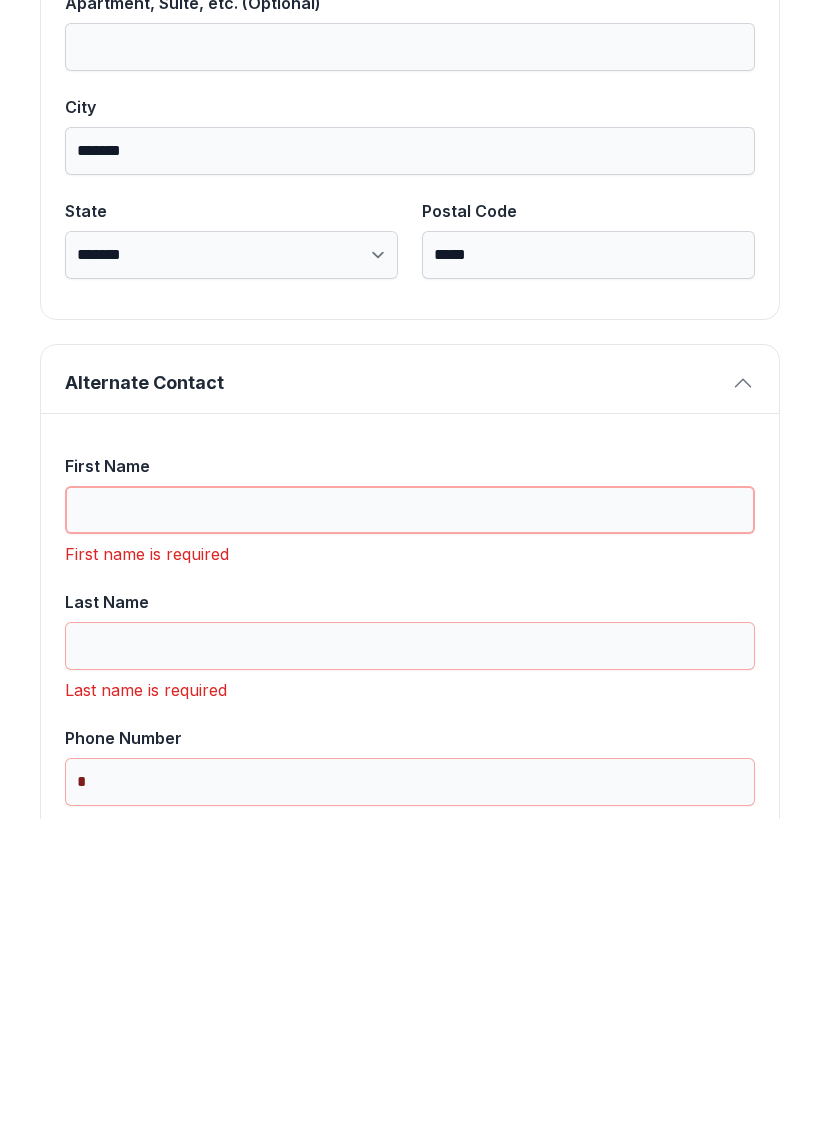 type 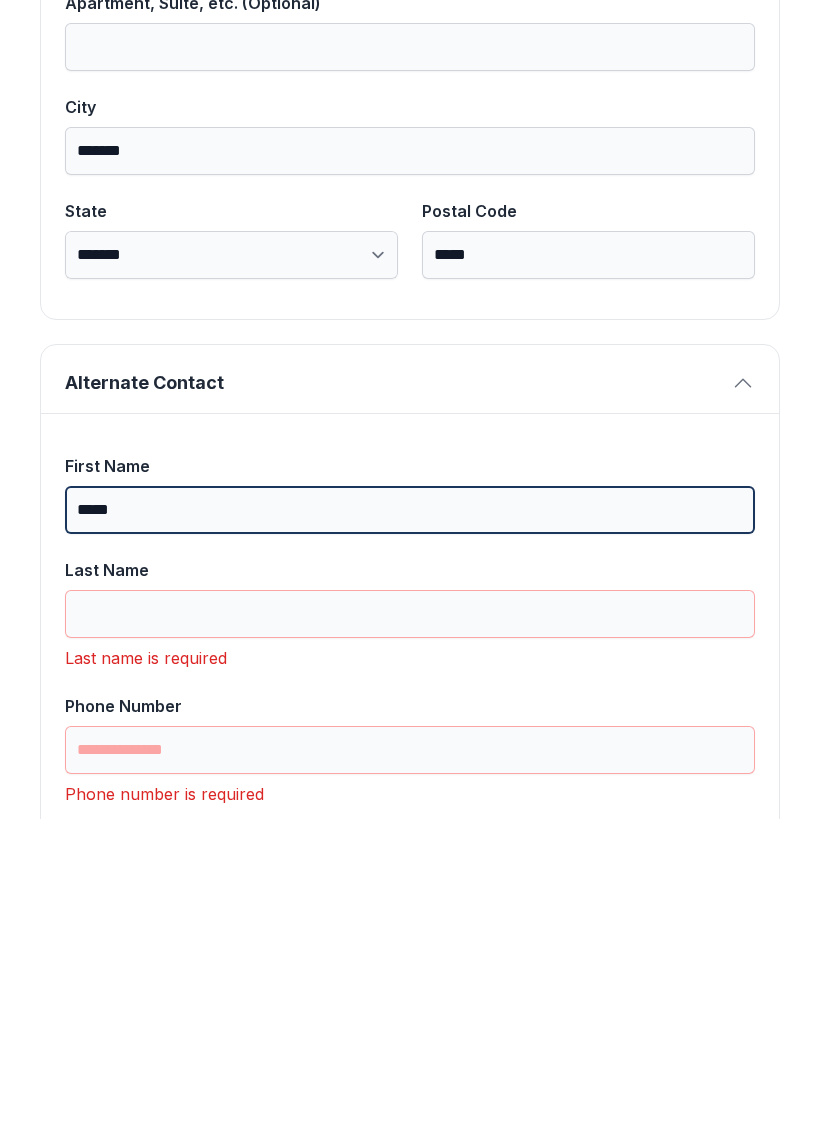 type on "*****" 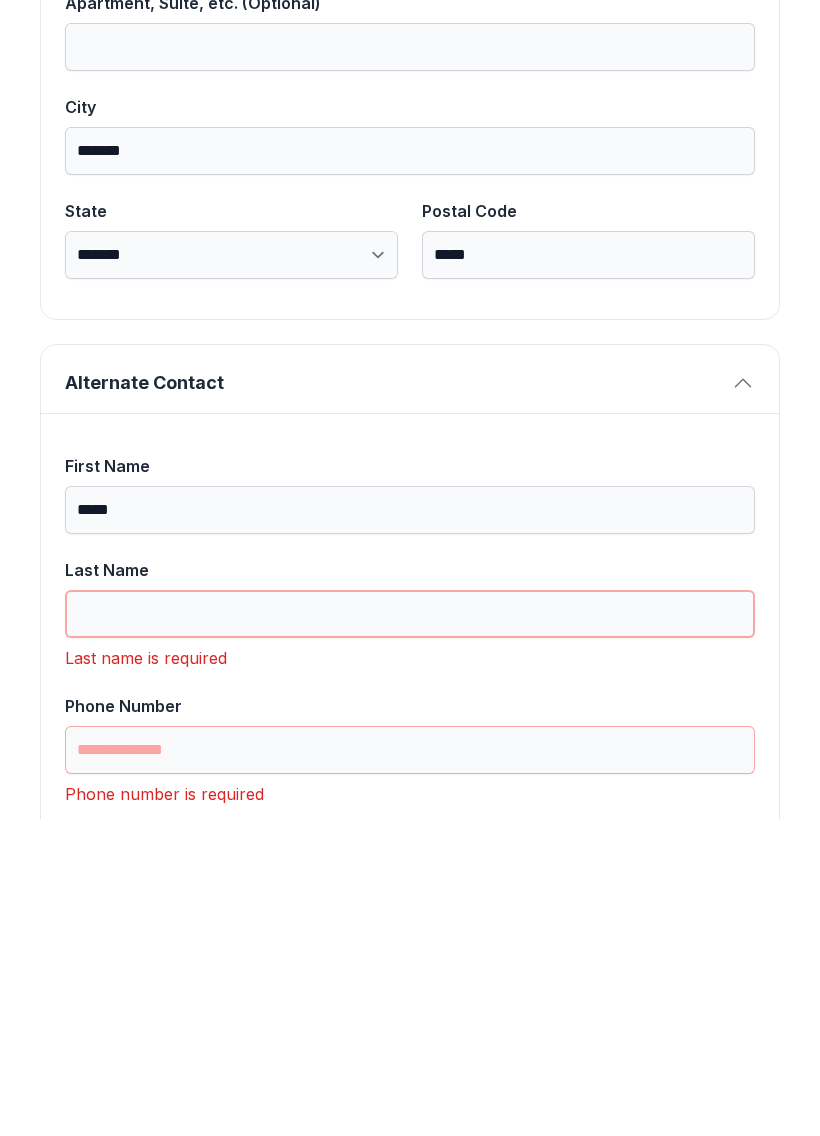click on "Last Name" at bounding box center (410, 931) 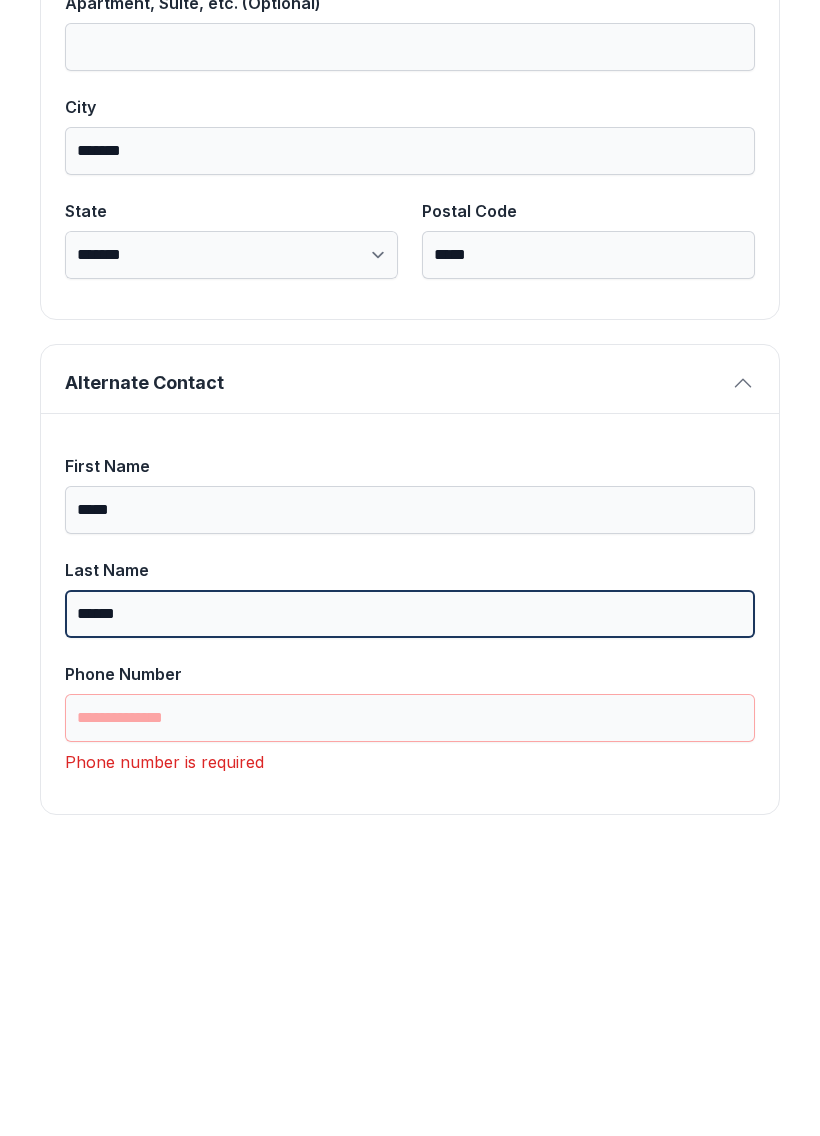 type on "******" 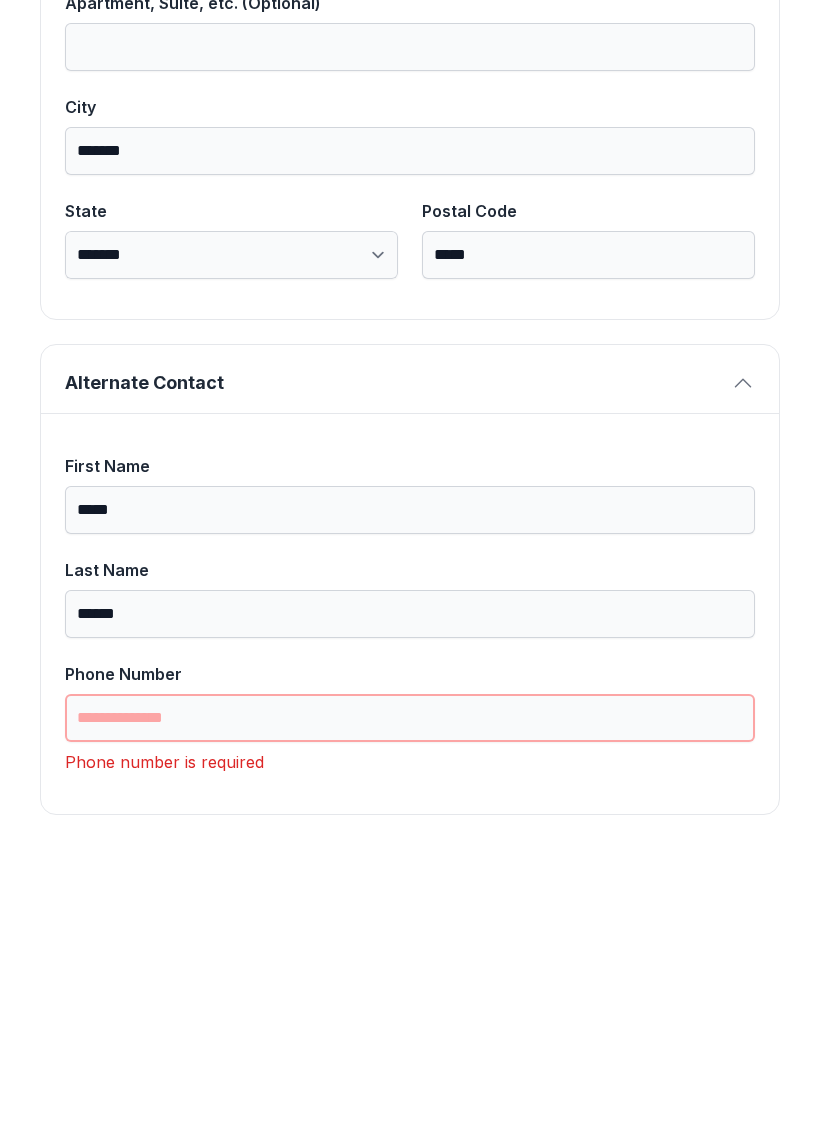 click on "Phone Number" at bounding box center (410, 1035) 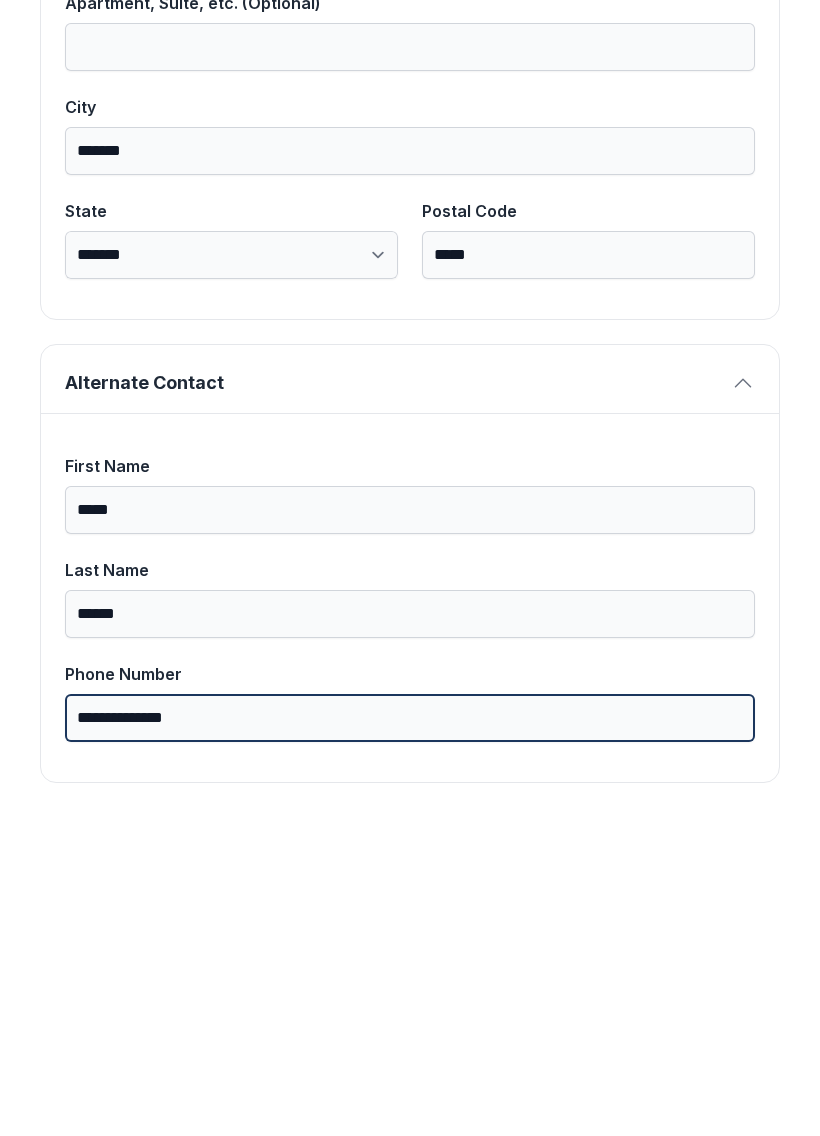 type on "**********" 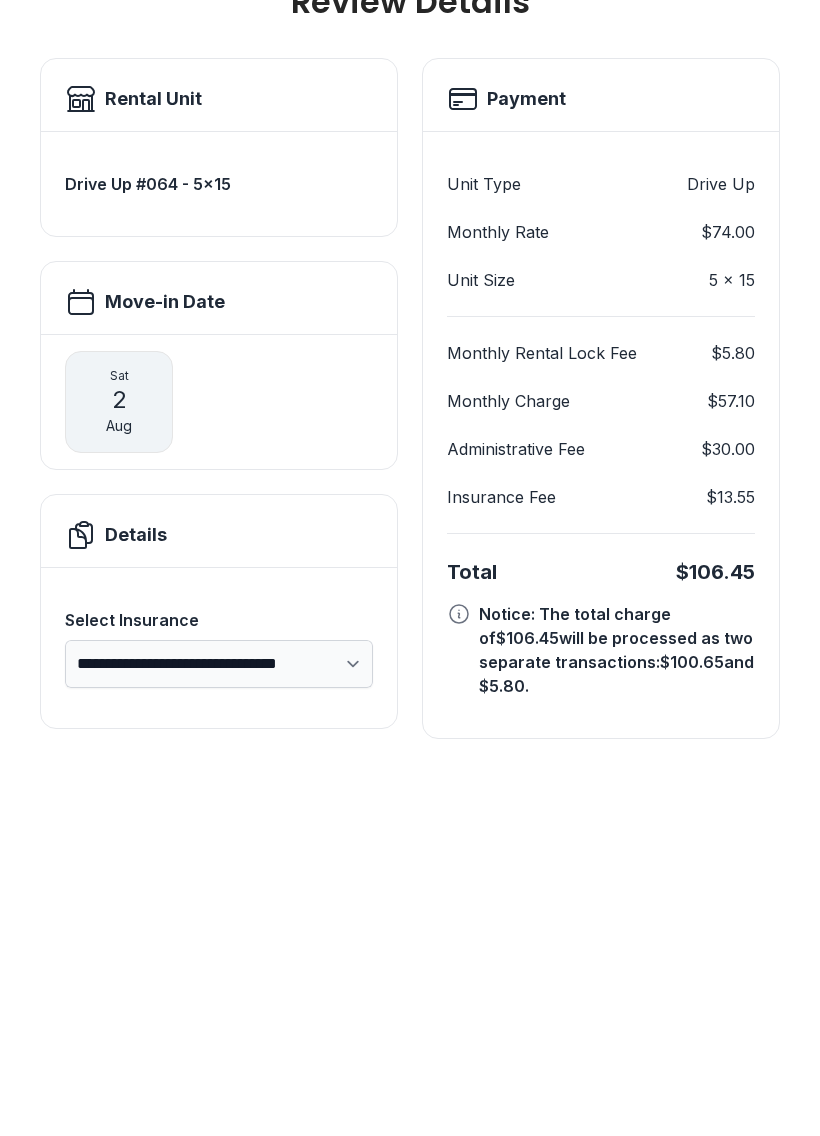 scroll, scrollTop: 0, scrollLeft: 0, axis: both 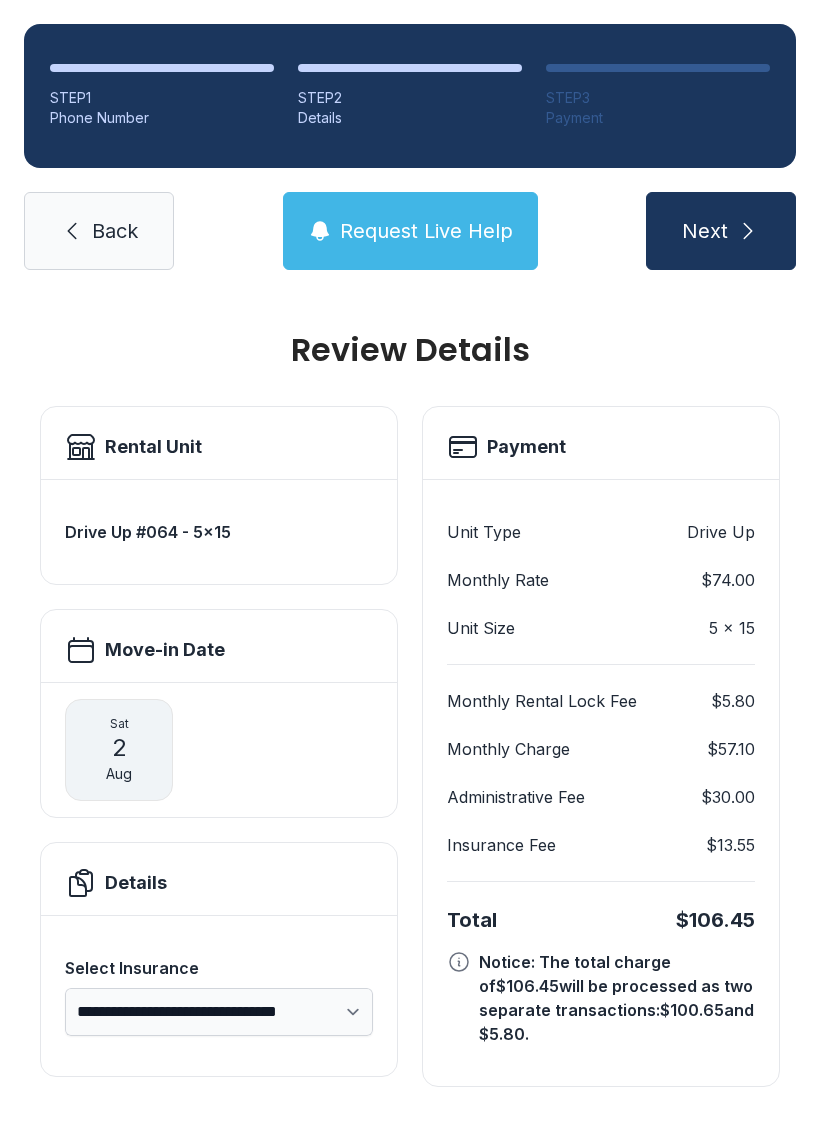 click on "Next" at bounding box center (721, 231) 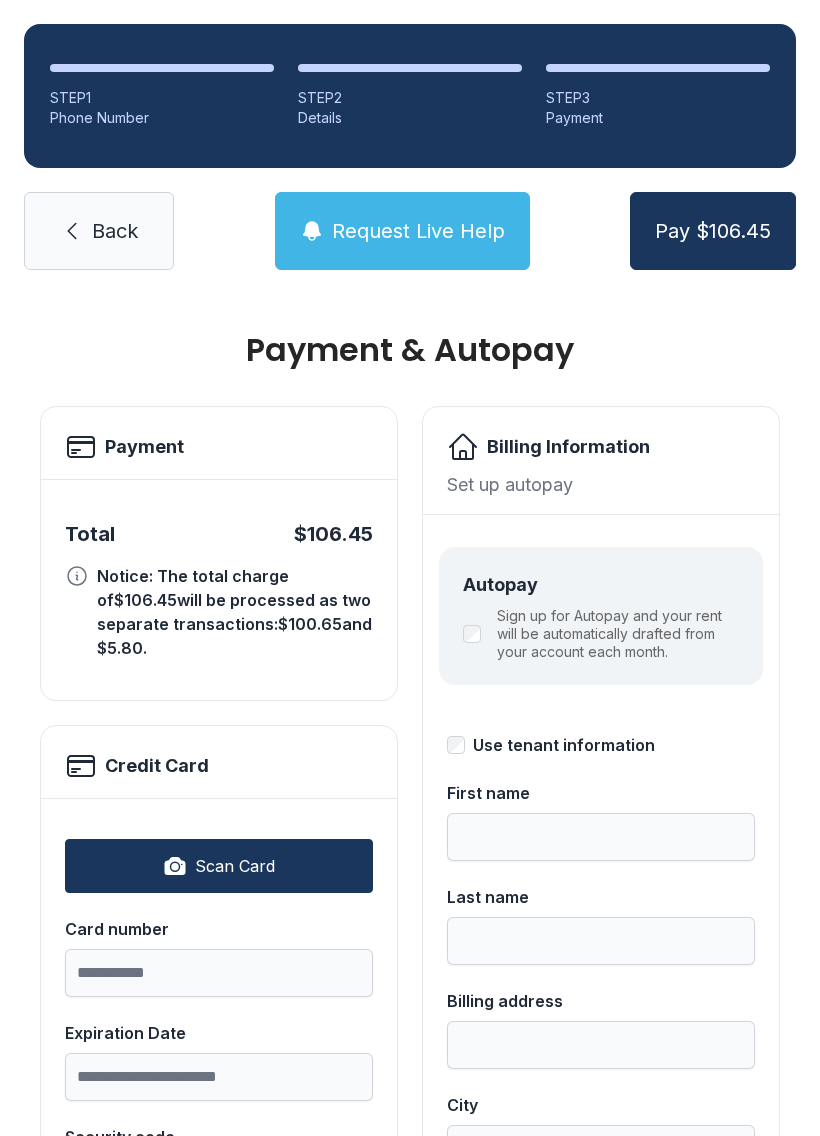 click on "Scan Card" at bounding box center [235, 866] 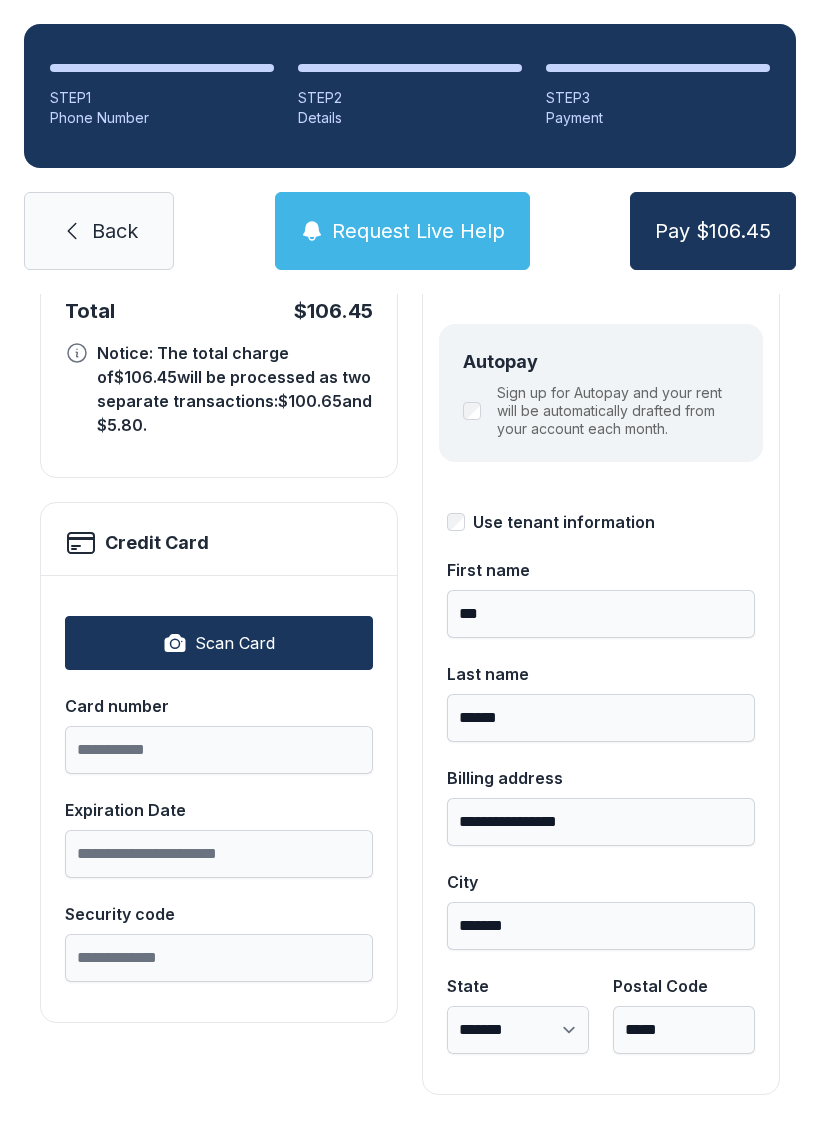scroll, scrollTop: 218, scrollLeft: 0, axis: vertical 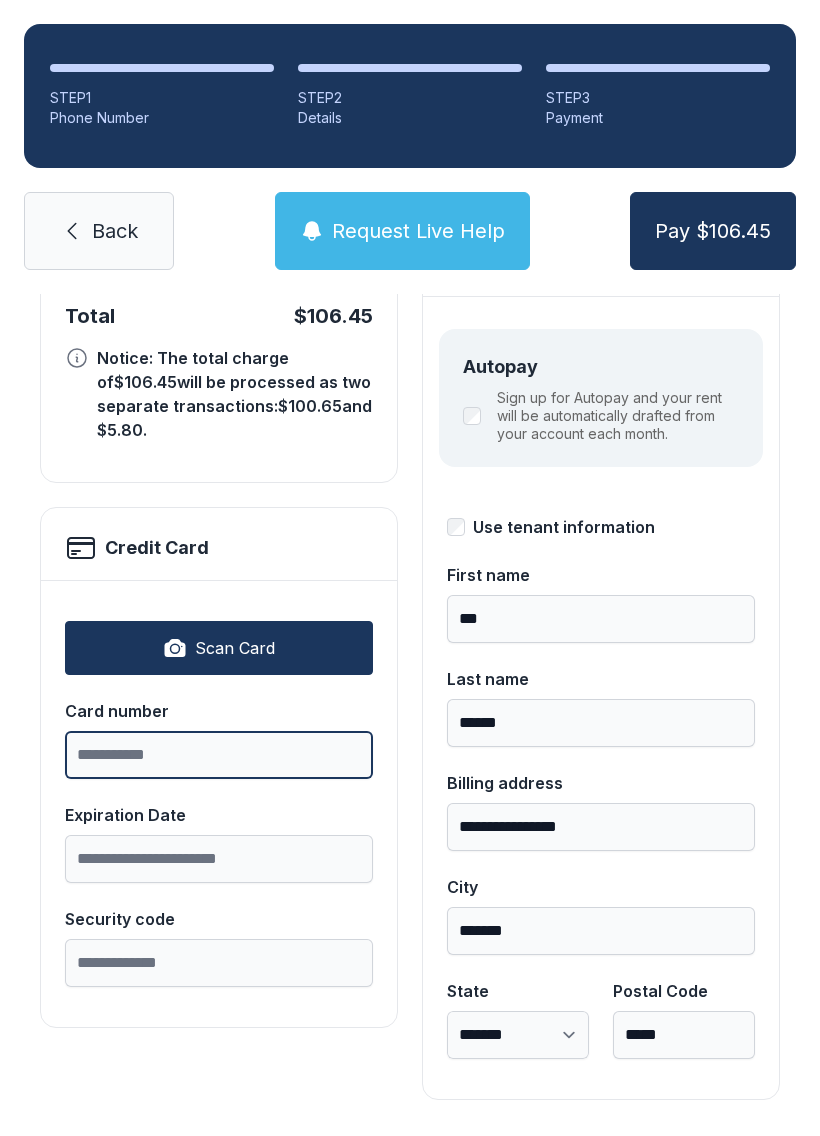 click on "Card number" at bounding box center [219, 755] 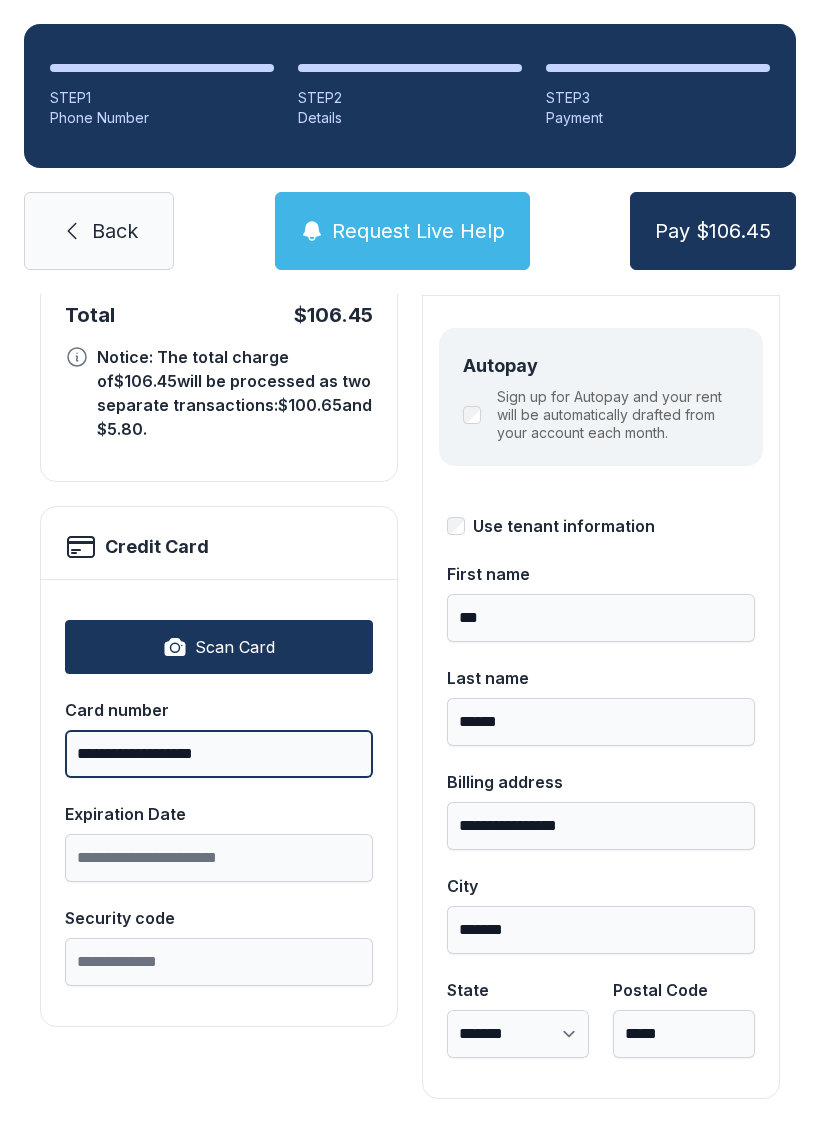 scroll, scrollTop: 218, scrollLeft: 0, axis: vertical 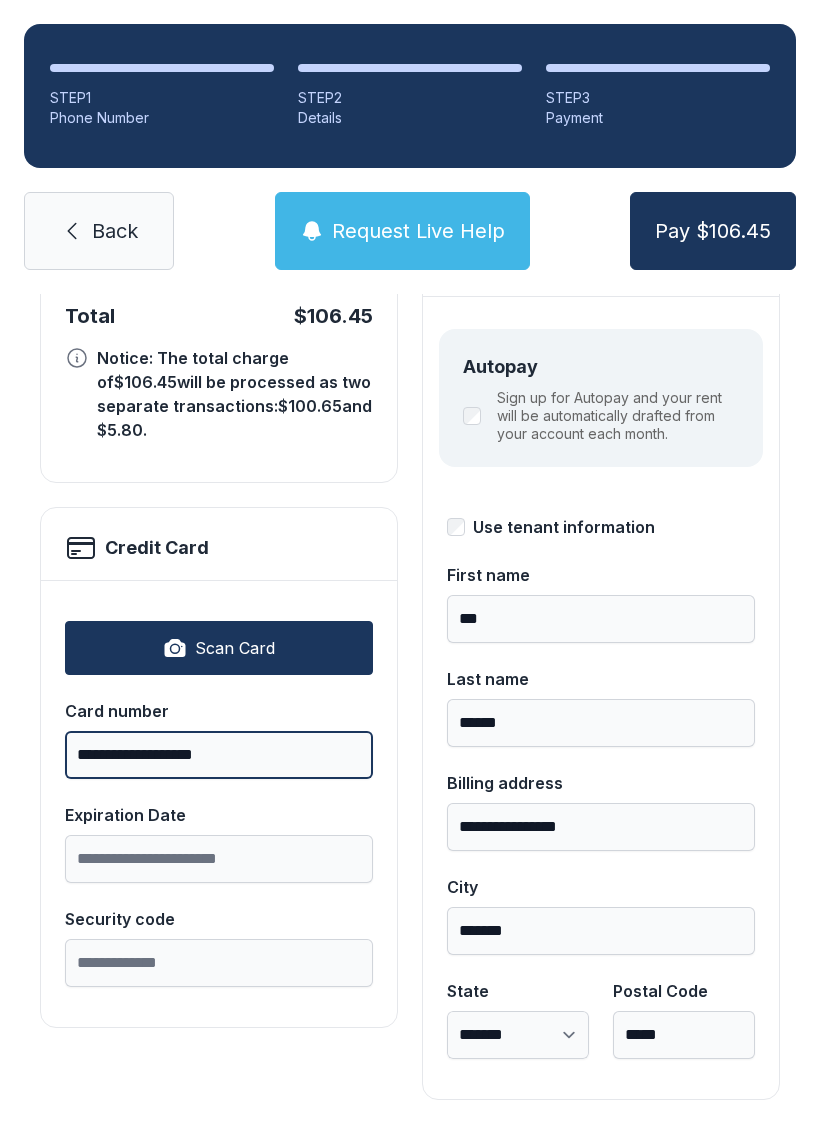 type on "**********" 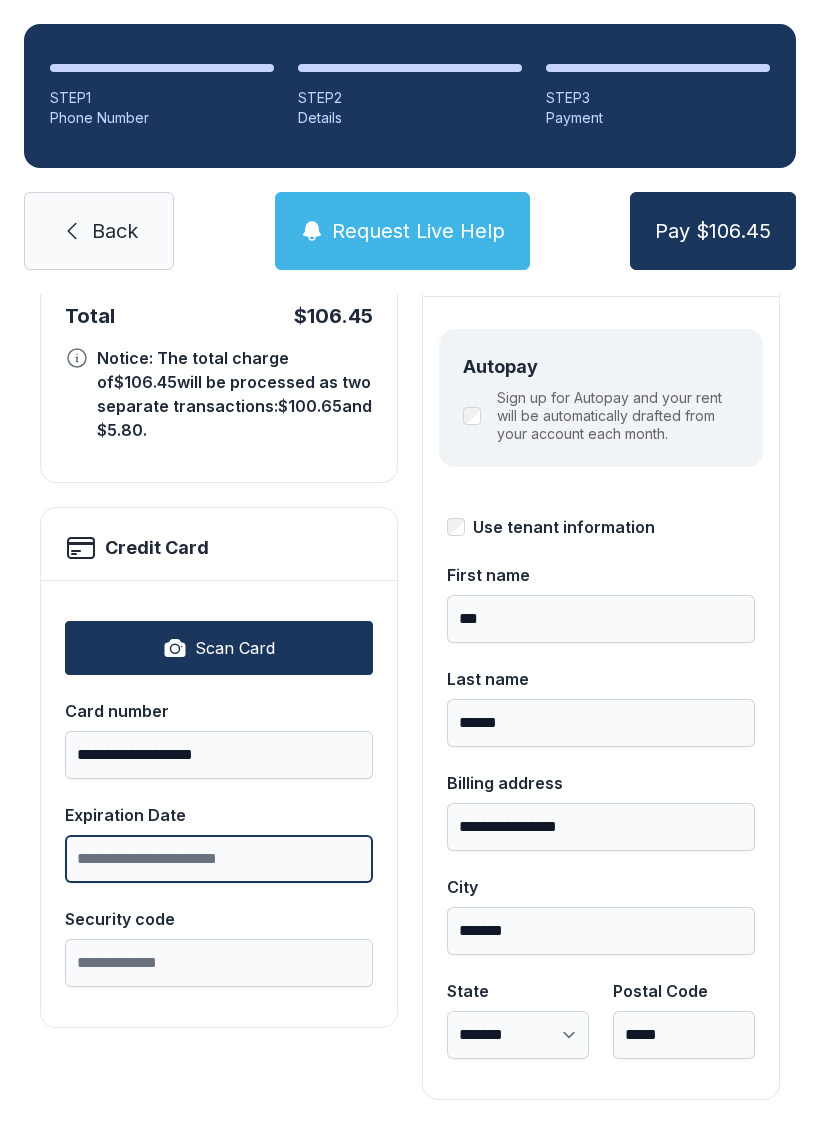 click on "Expiration Date" at bounding box center (219, 859) 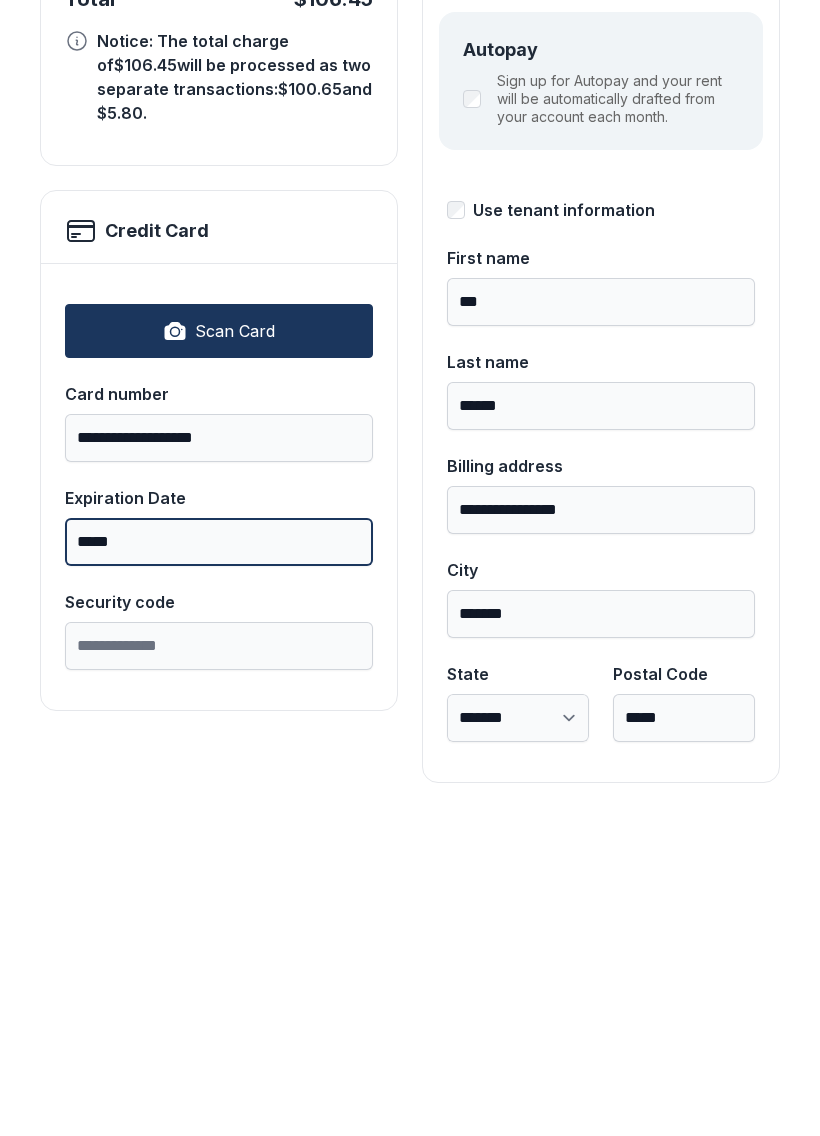 type on "*****" 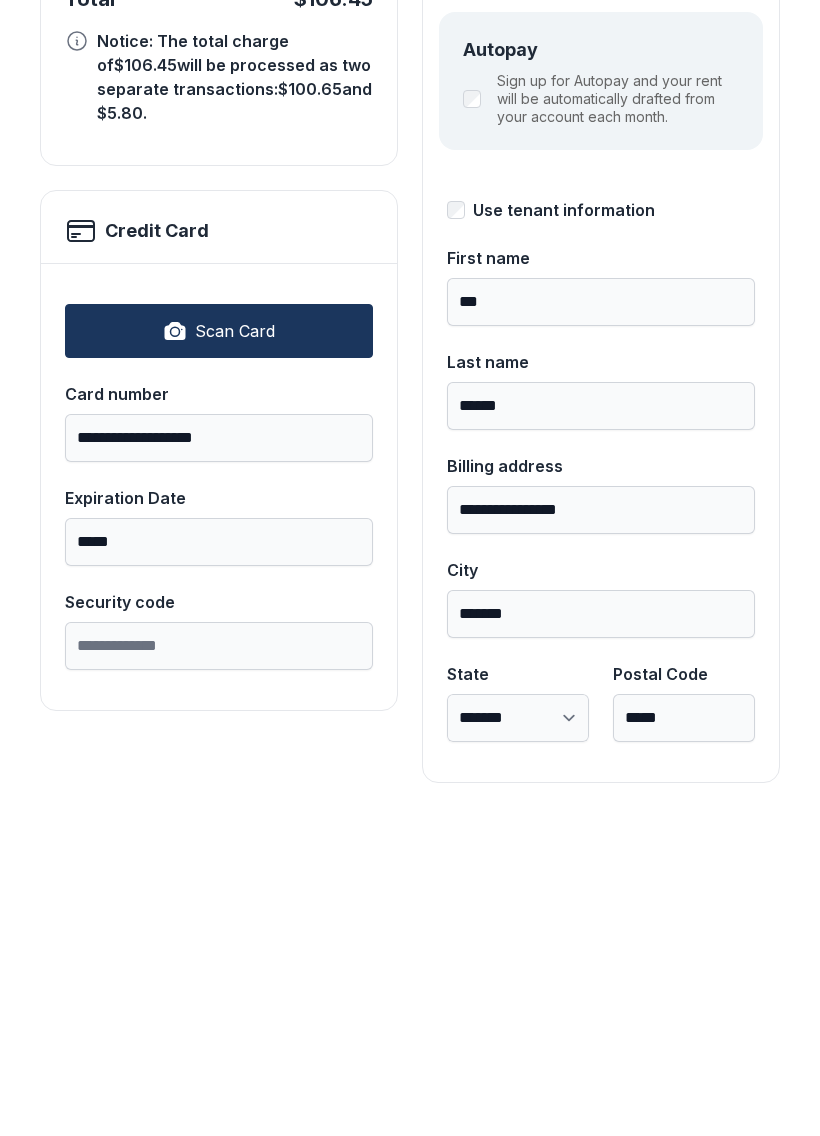 click on "Security code" at bounding box center [219, 963] 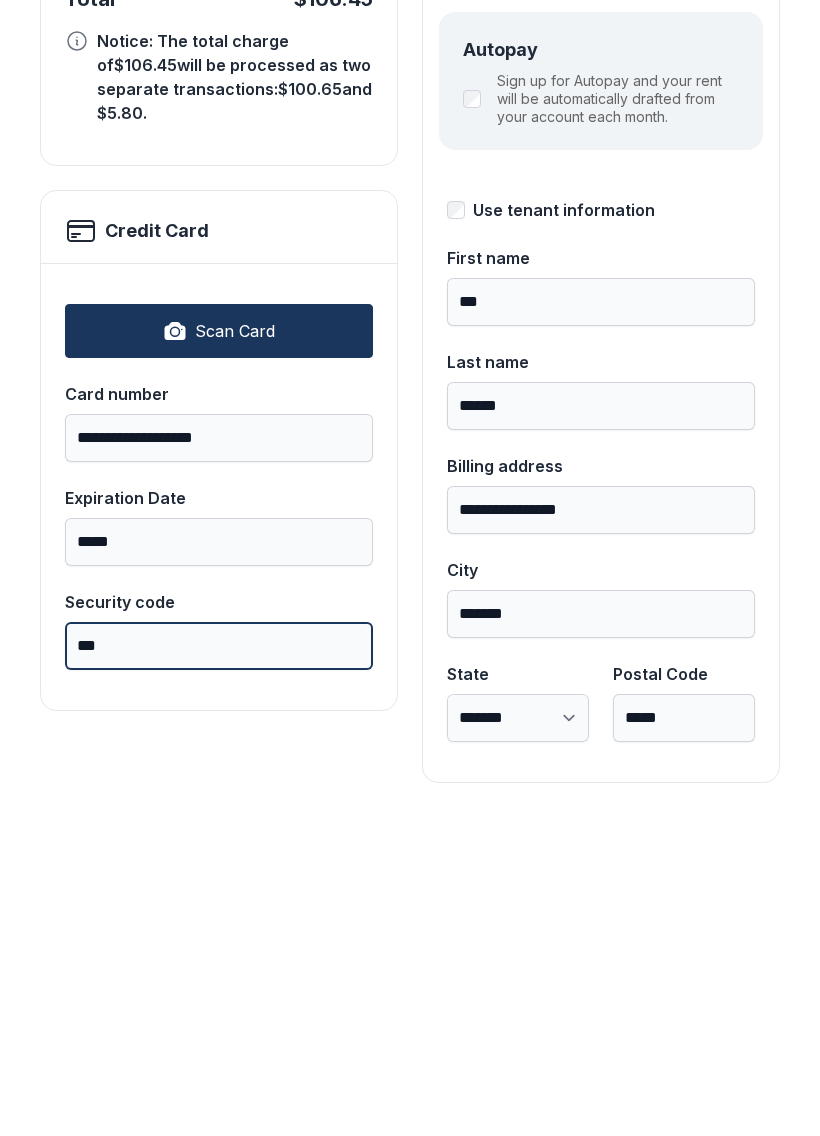 type on "***" 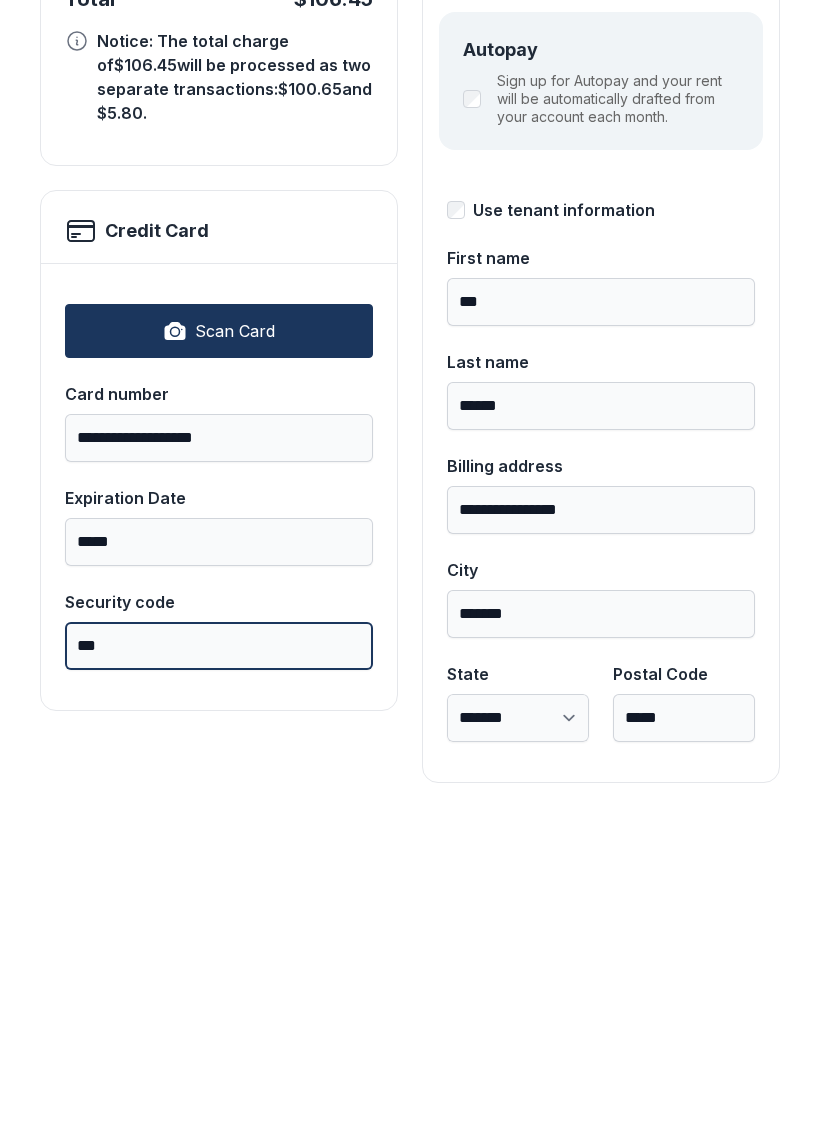 click on "Pay $106.45" at bounding box center [713, 231] 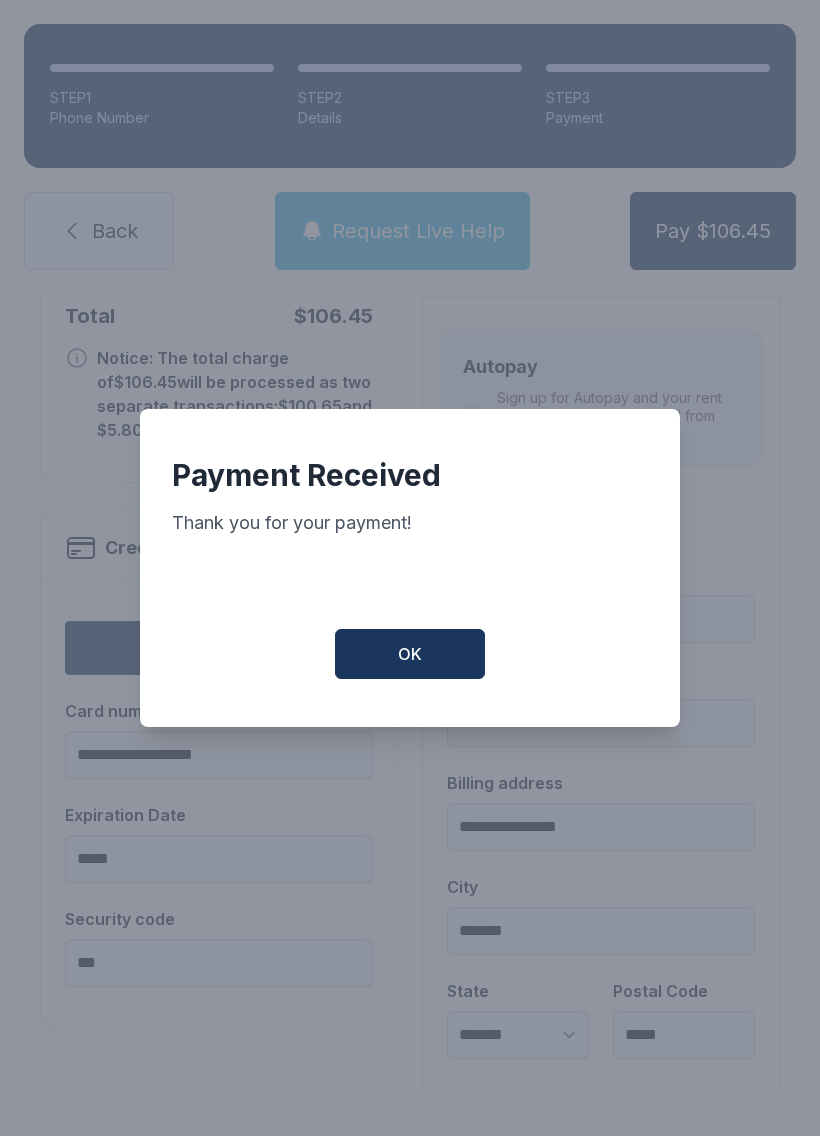 click on "OK" at bounding box center [410, 654] 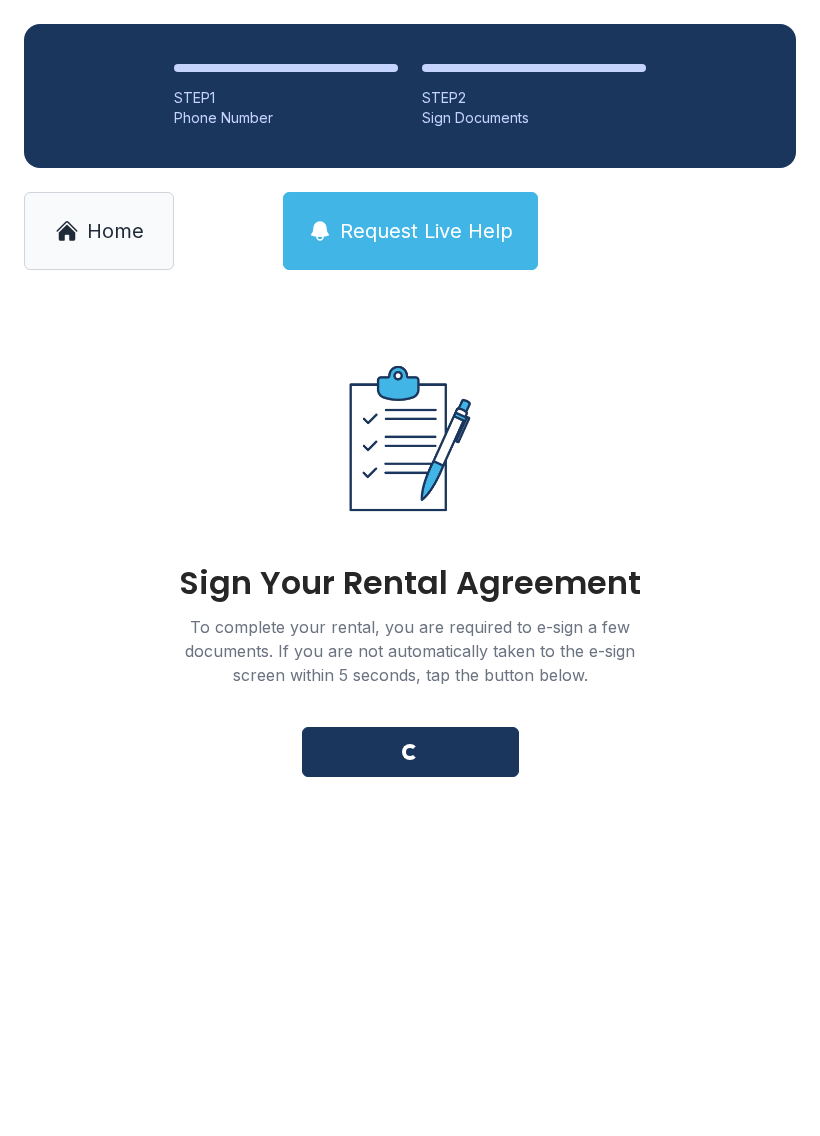 scroll, scrollTop: 0, scrollLeft: 0, axis: both 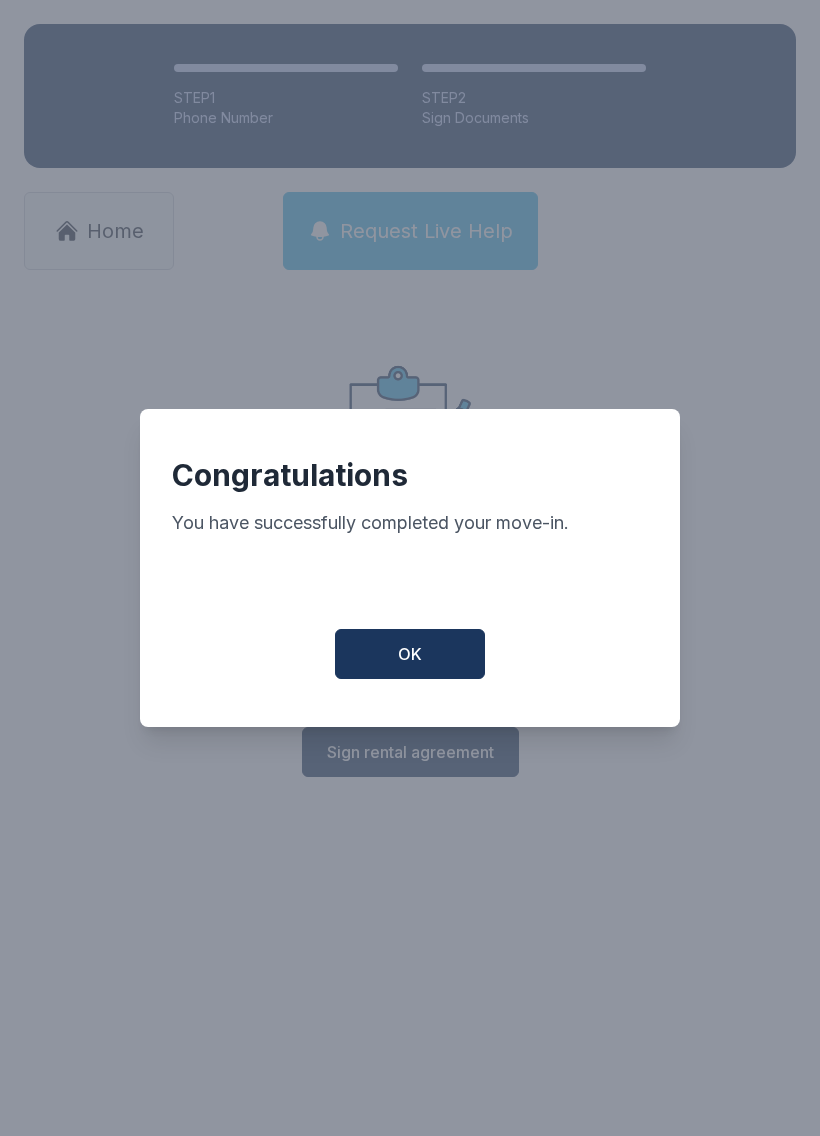 click on "OK" at bounding box center [410, 654] 